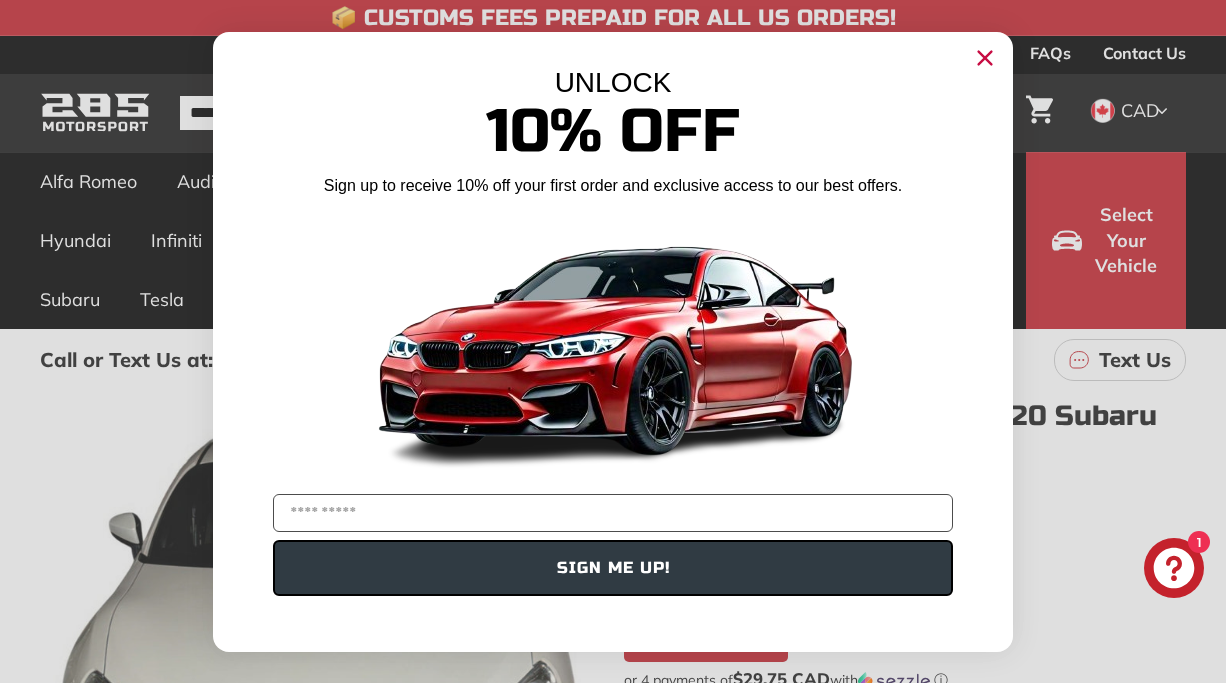 scroll, scrollTop: 280, scrollLeft: 0, axis: vertical 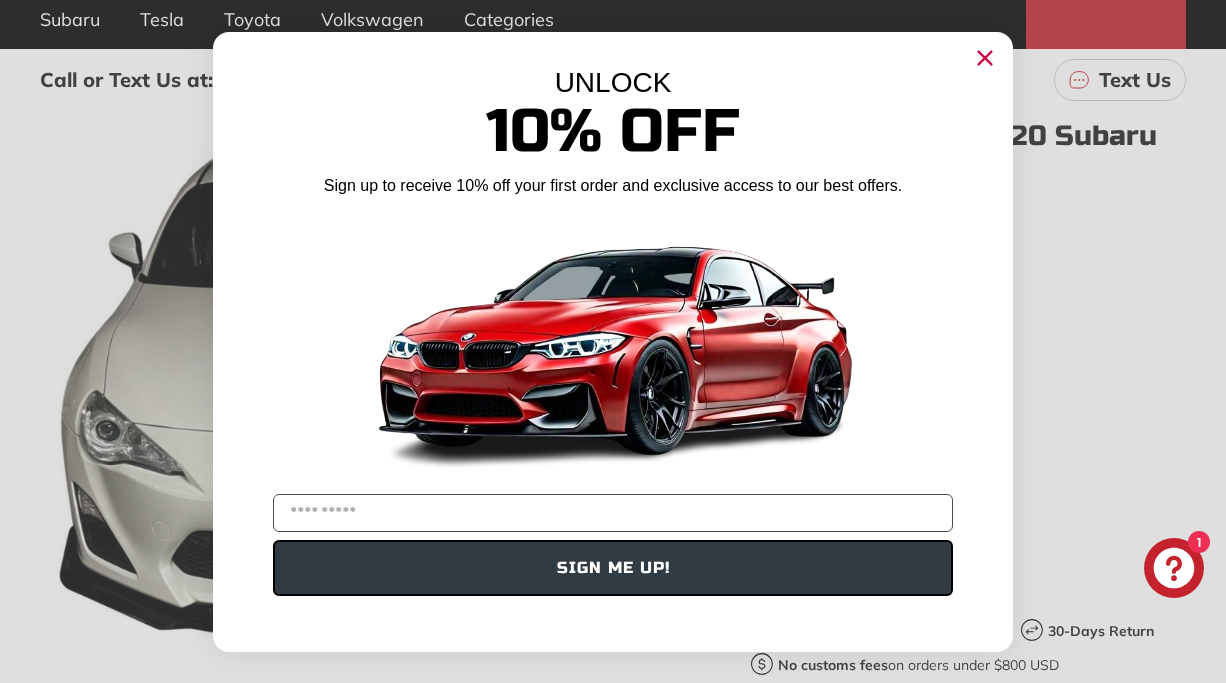 click 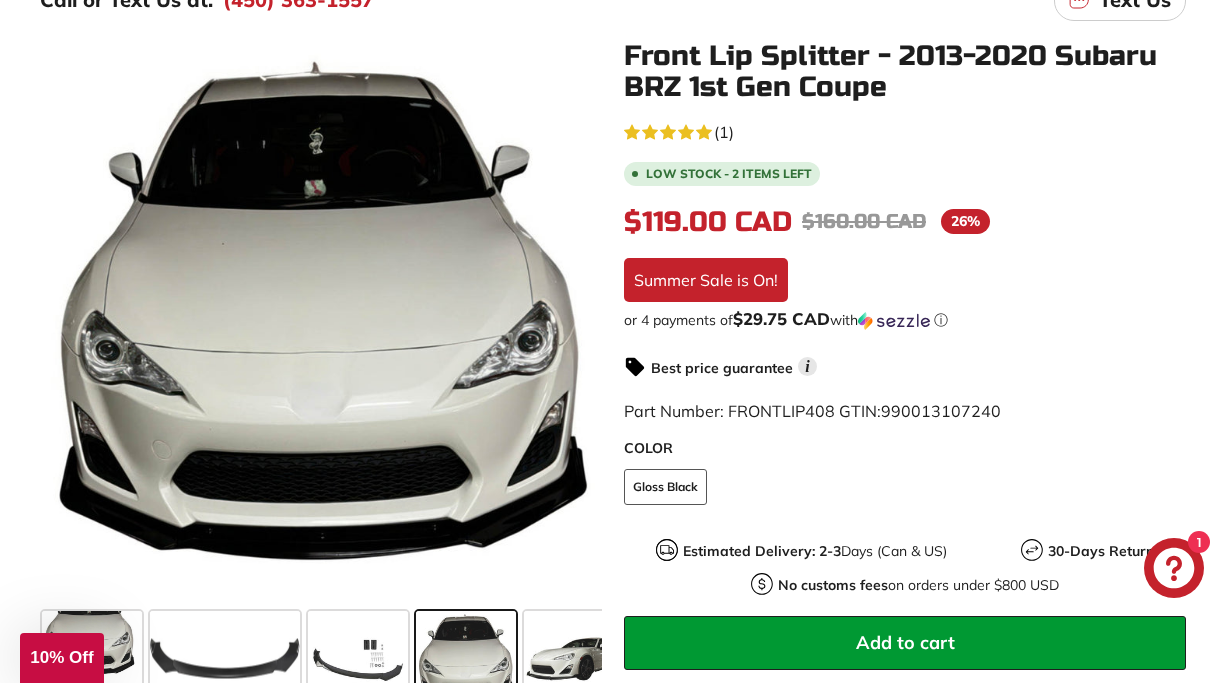 scroll, scrollTop: 400, scrollLeft: 0, axis: vertical 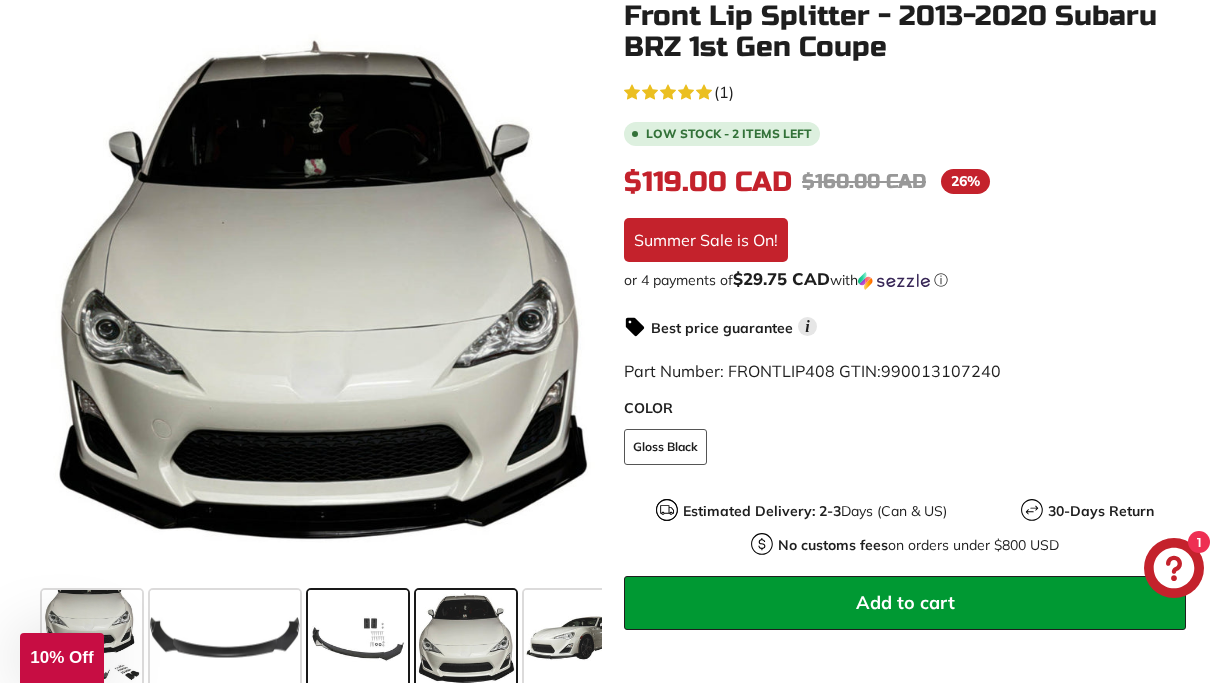 click at bounding box center (358, 640) 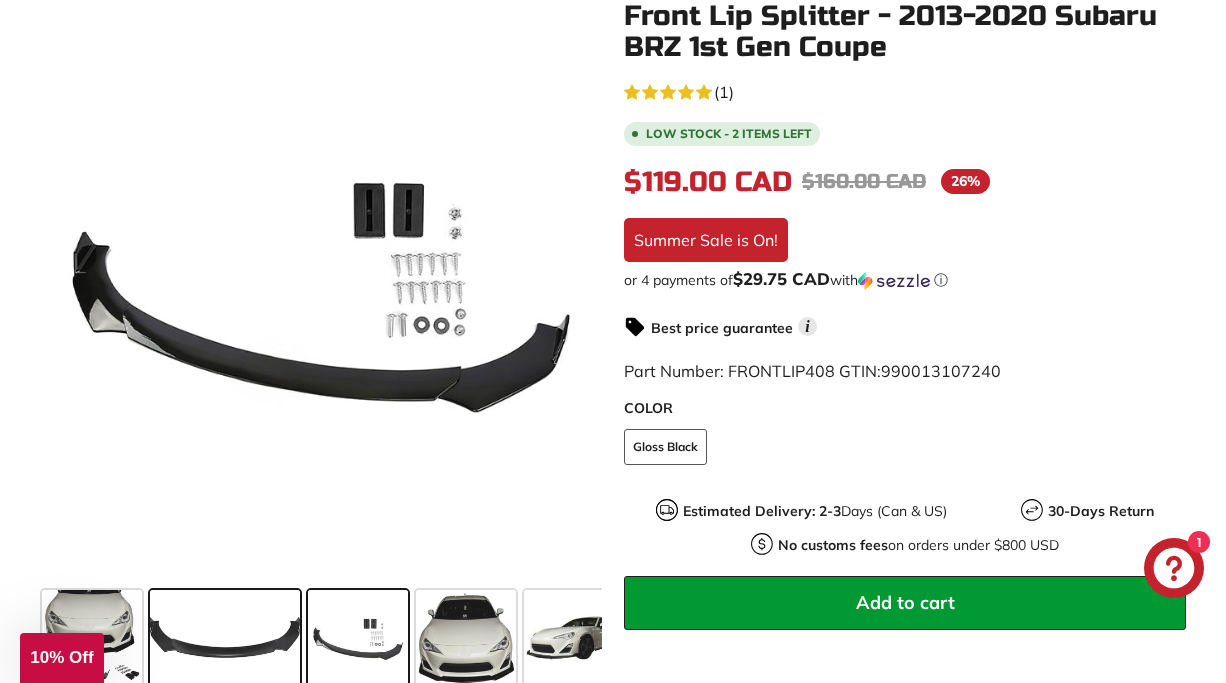 click at bounding box center (225, 640) 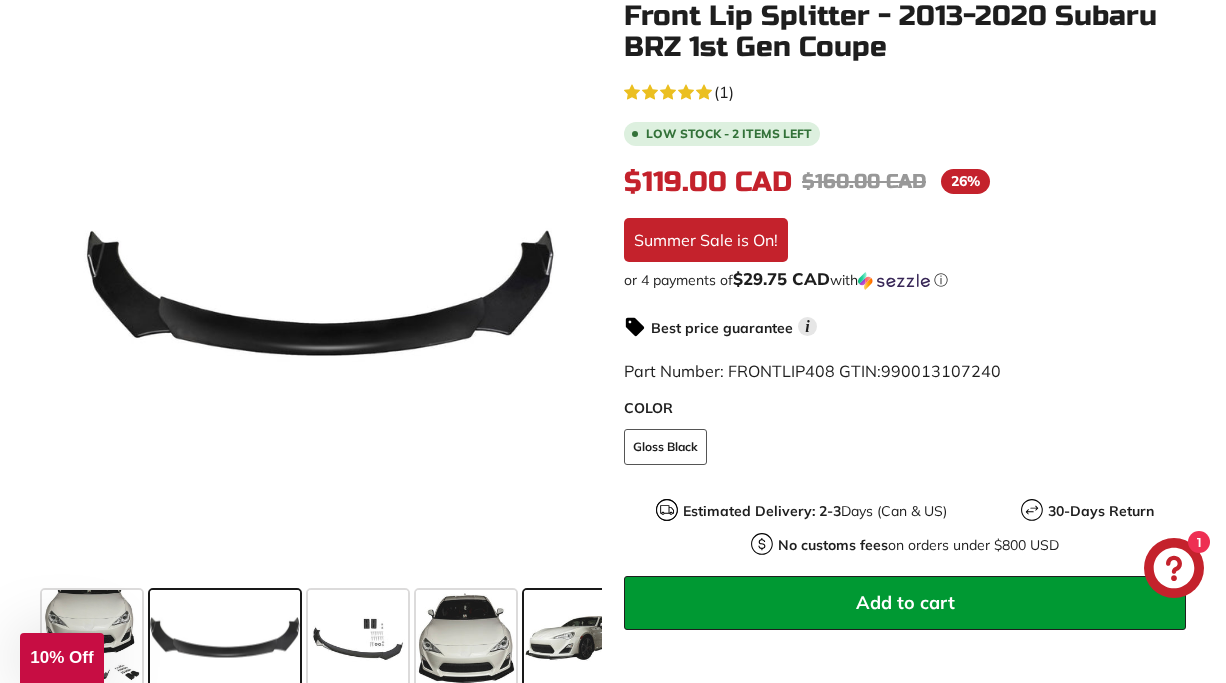 click at bounding box center [574, 640] 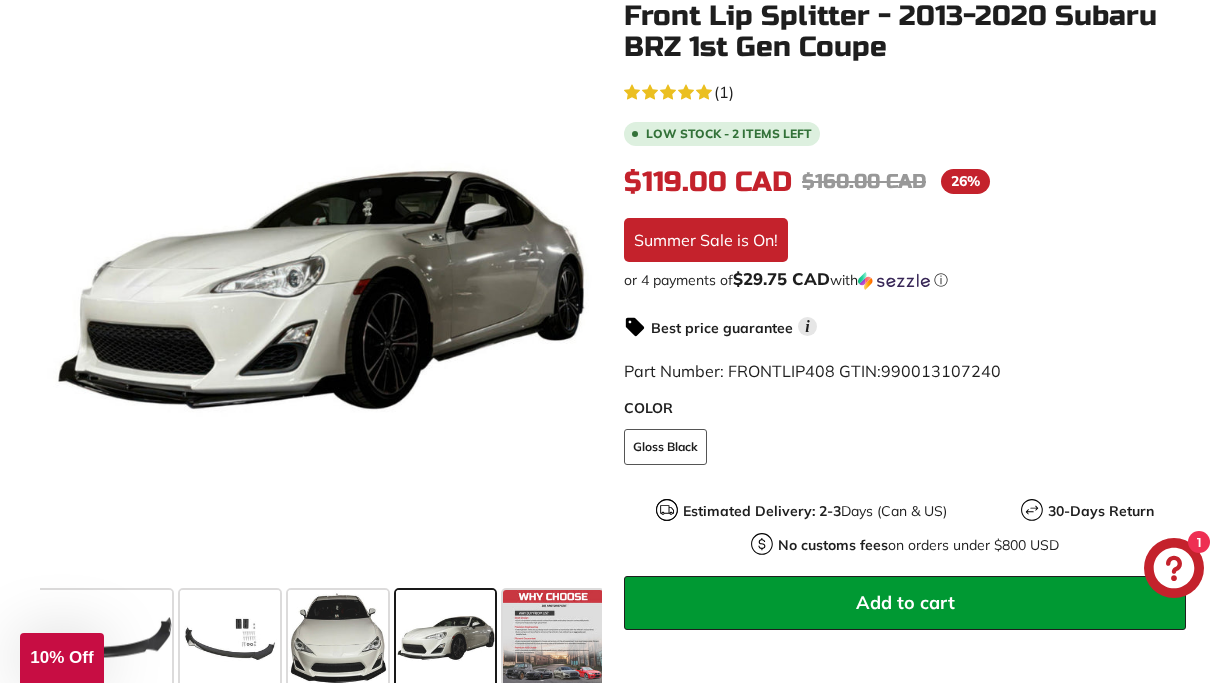 scroll, scrollTop: 0, scrollLeft: 133, axis: horizontal 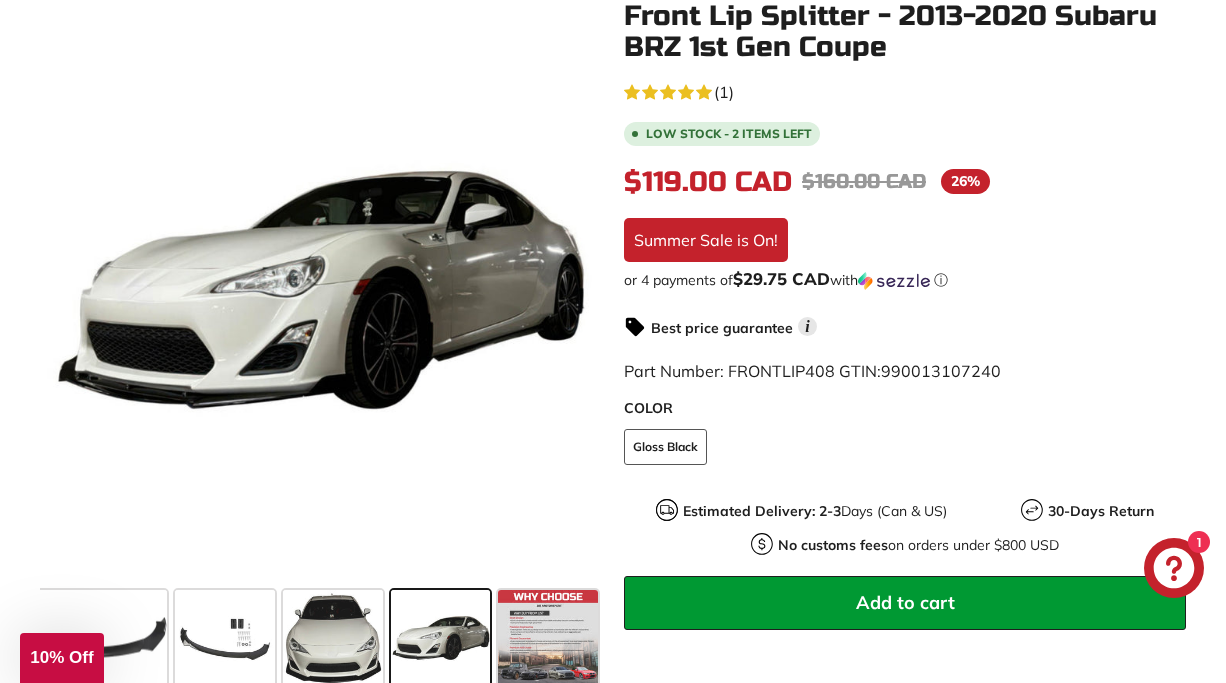 click at bounding box center [548, 640] 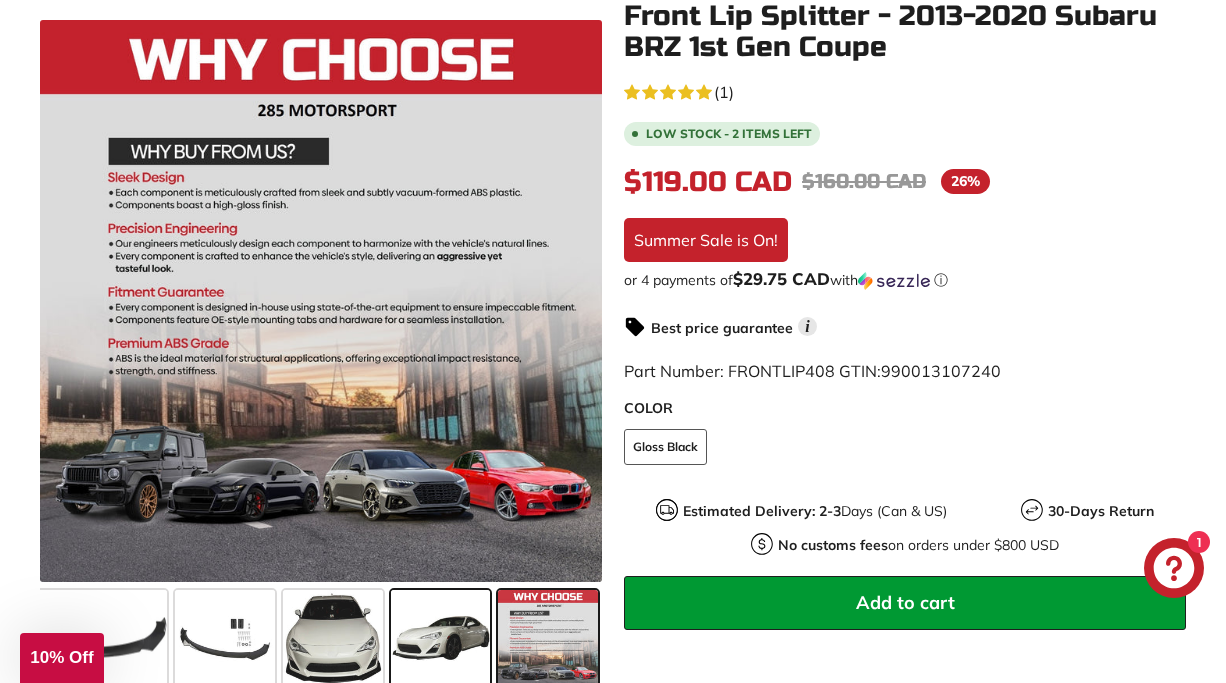 click at bounding box center (548, 640) 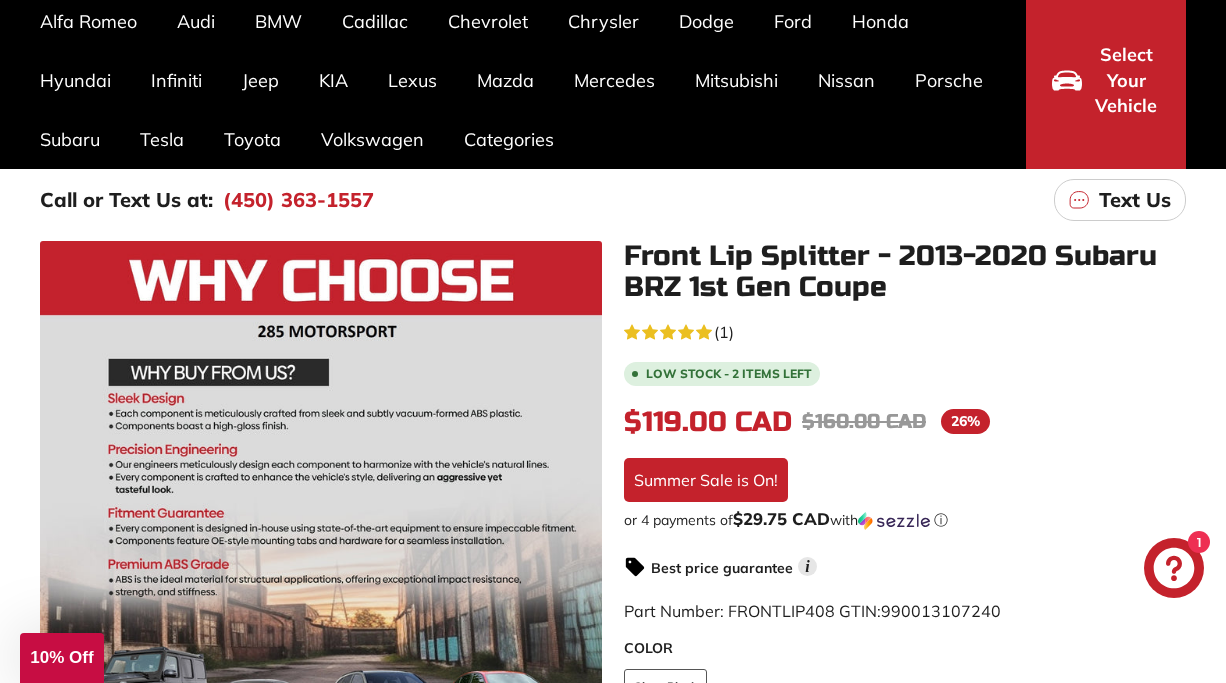 scroll, scrollTop: 120, scrollLeft: 0, axis: vertical 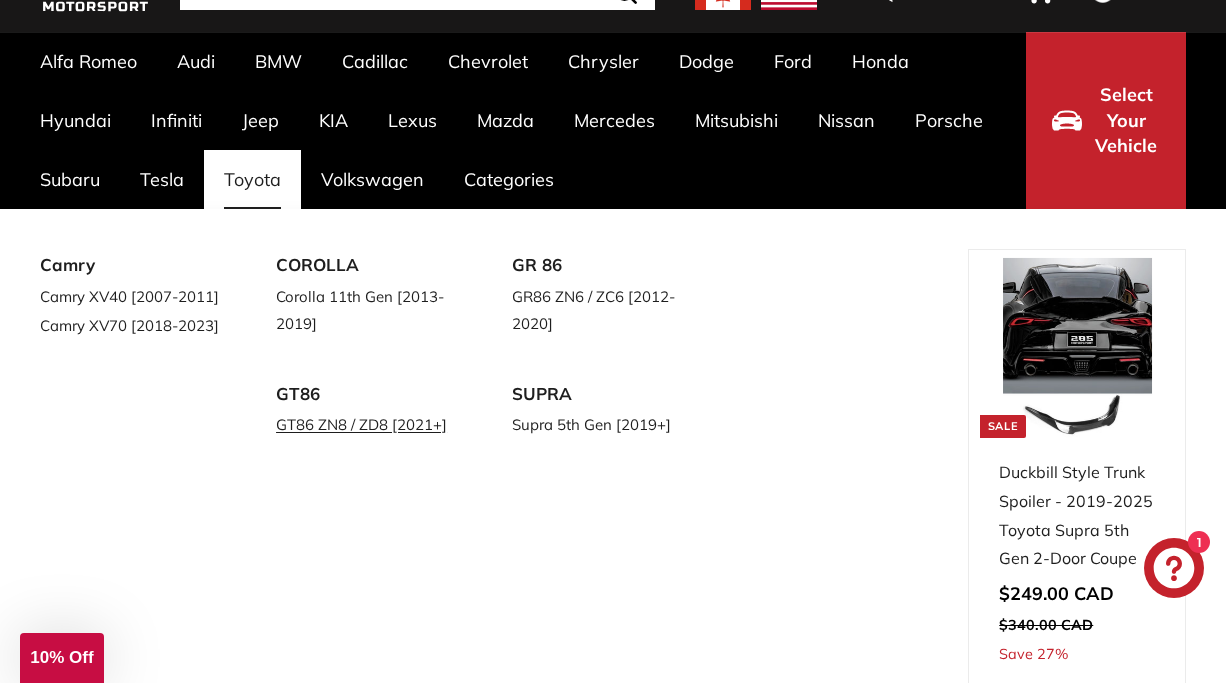 click on "GT86 ZN8 / ZD8 [2021+]" at bounding box center (366, 424) 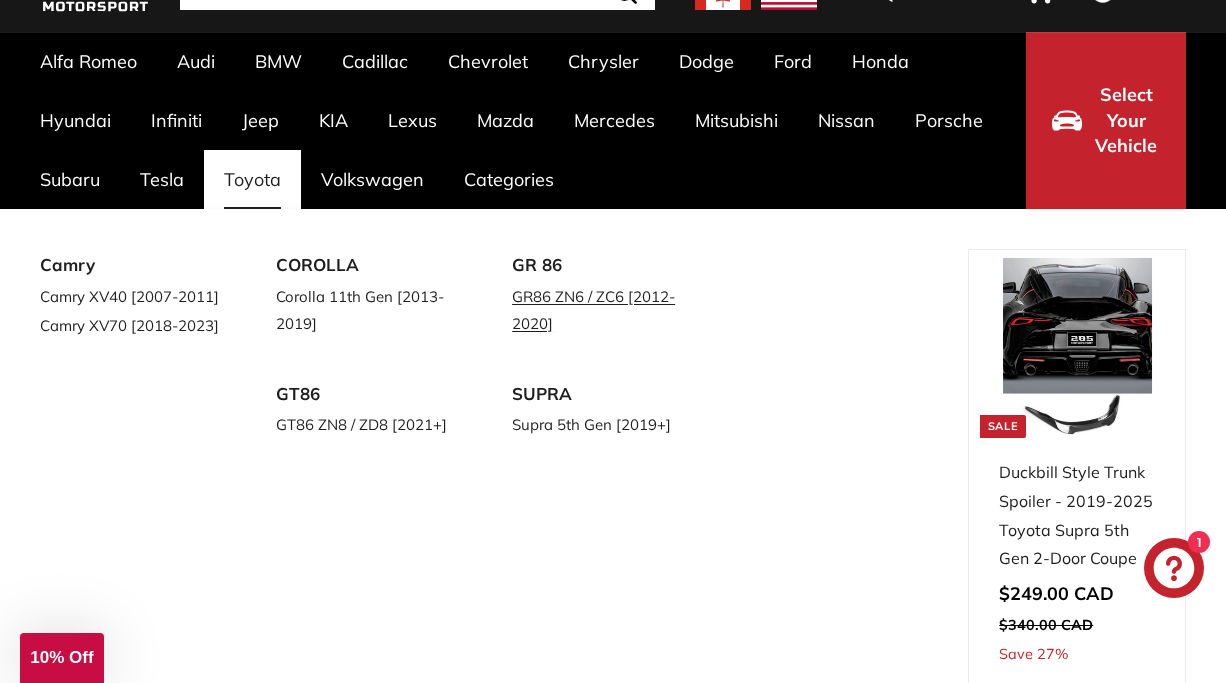 click on "GR86 ZN6 / ZC6 [2012-2020]" at bounding box center [602, 310] 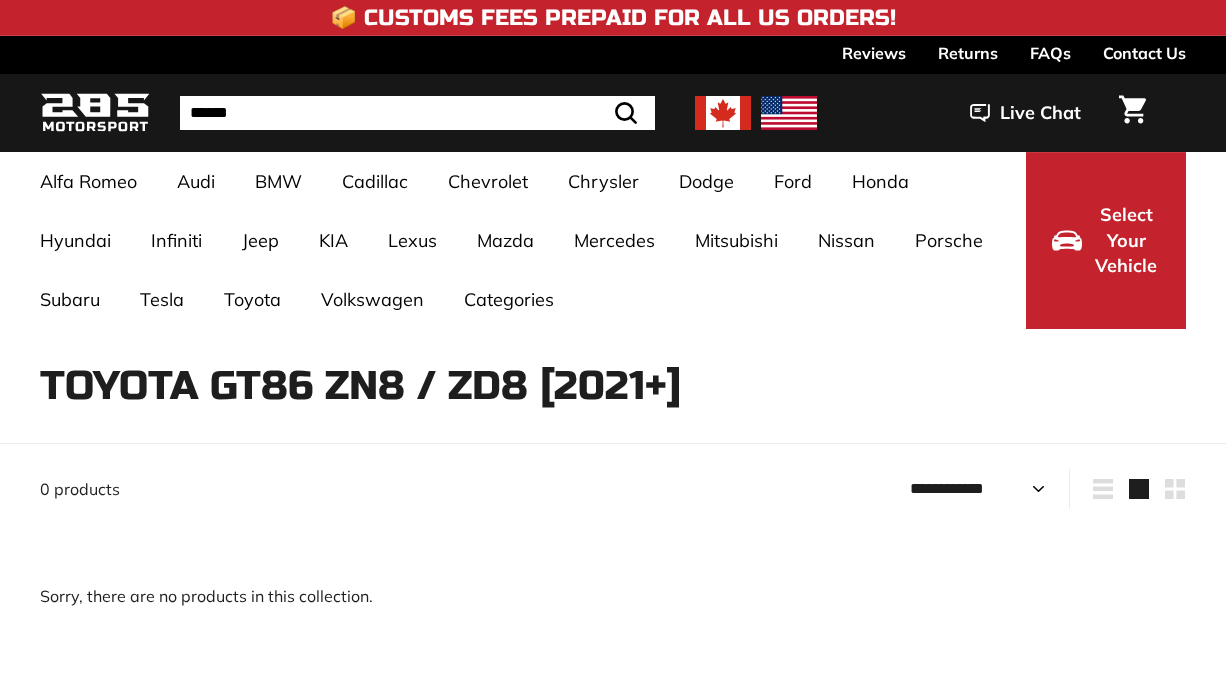 select on "**********" 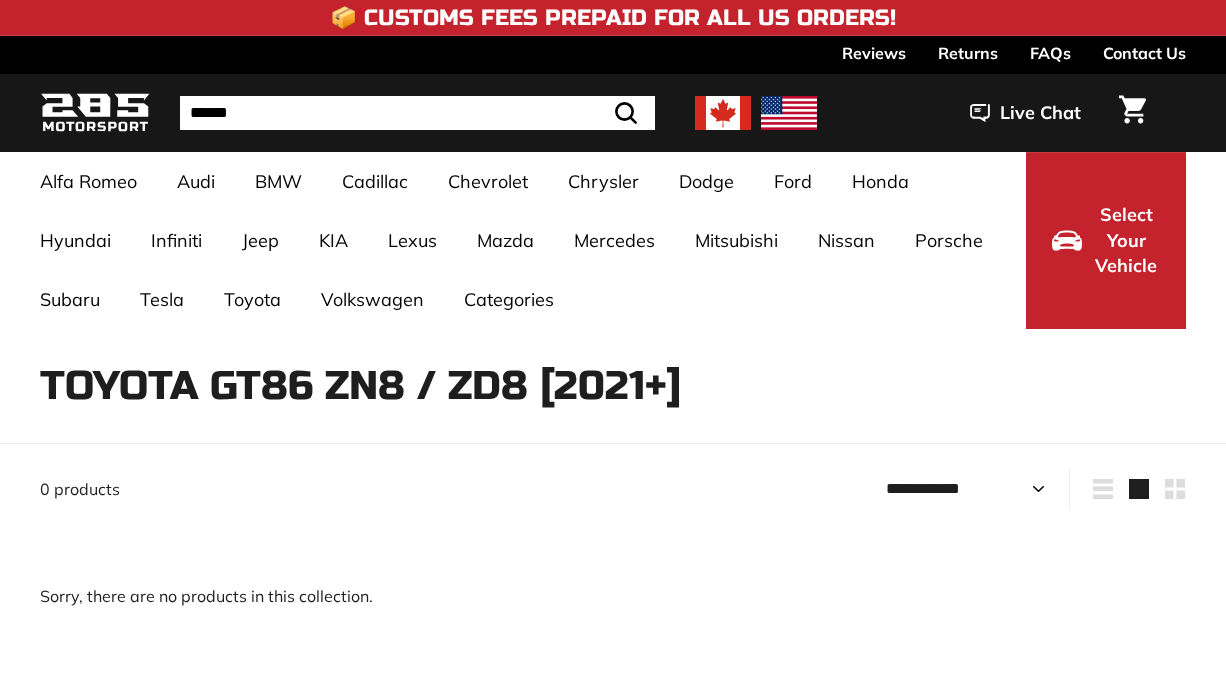 scroll, scrollTop: 0, scrollLeft: 0, axis: both 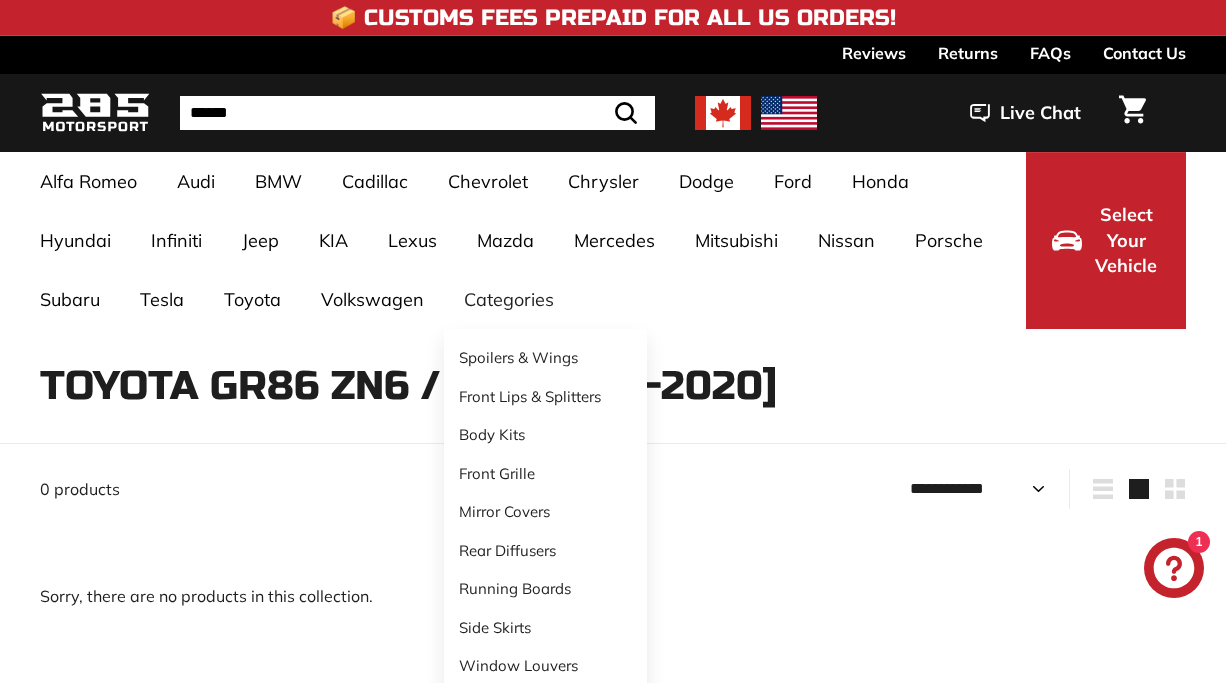 select on "**********" 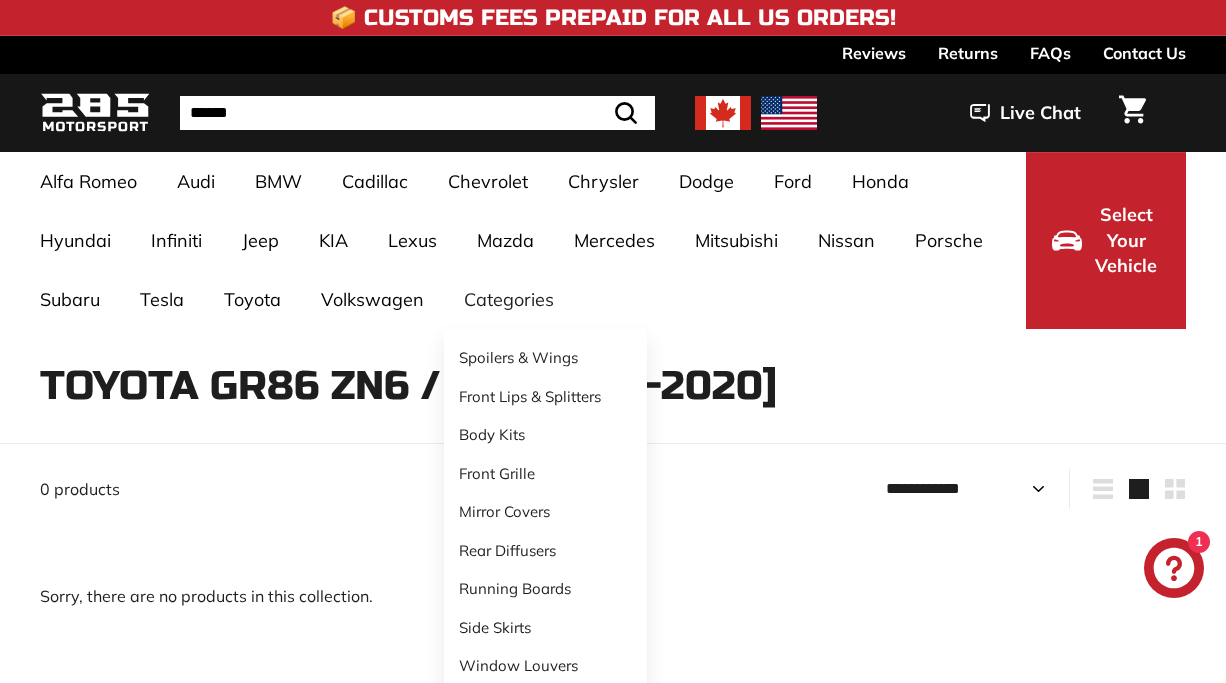 scroll, scrollTop: 0, scrollLeft: 0, axis: both 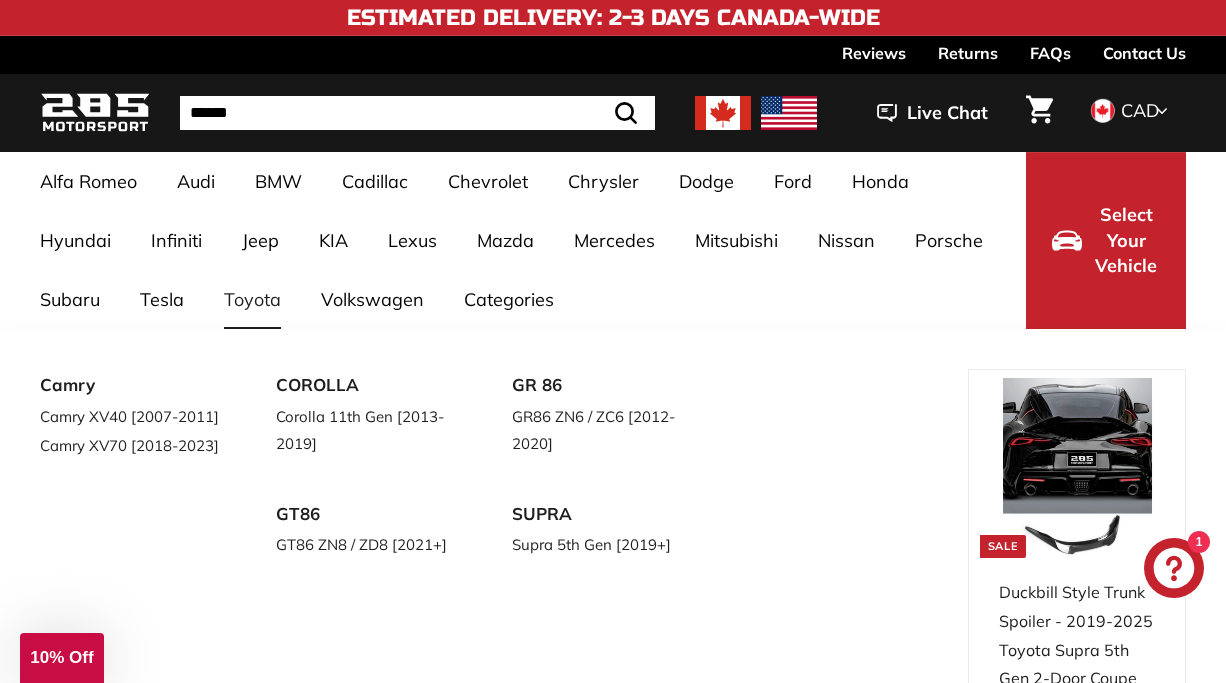 click on "Toyota" at bounding box center [252, 299] 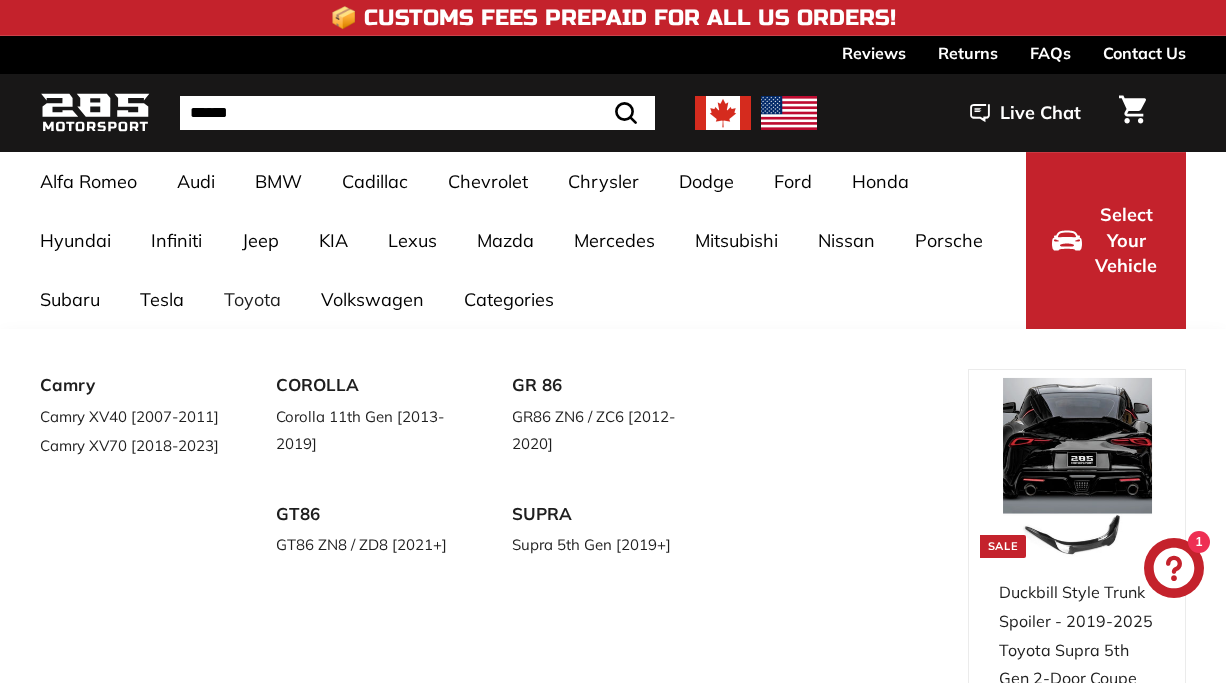 select on "**********" 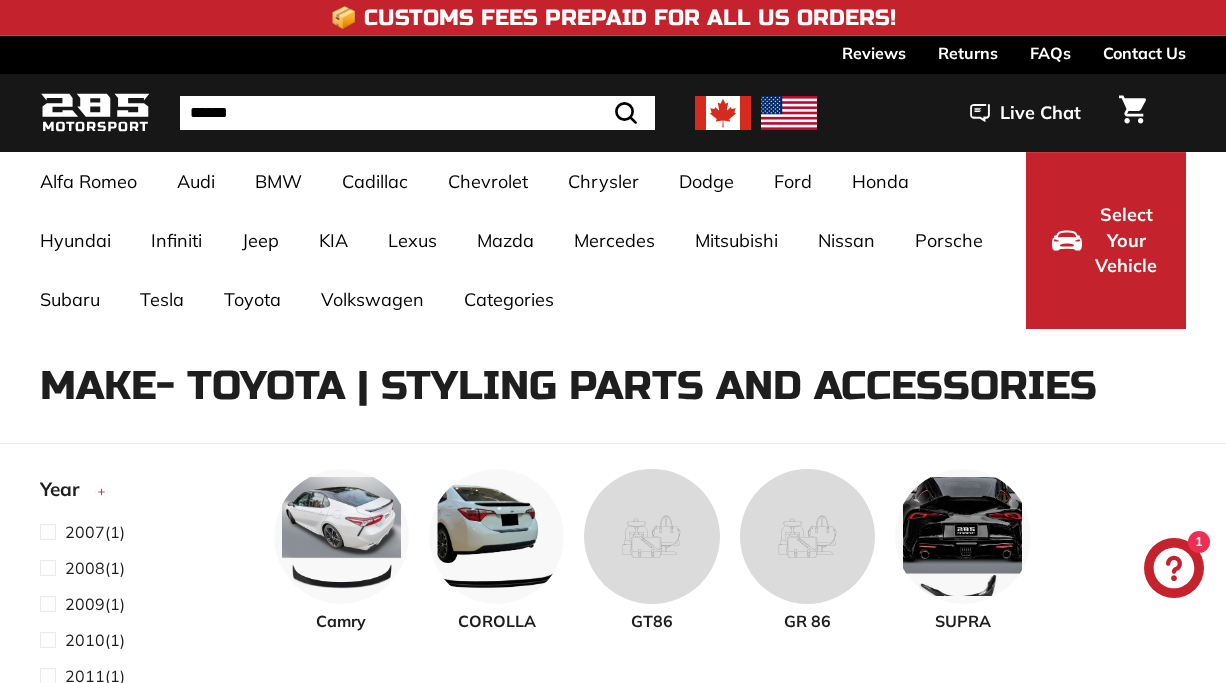 scroll, scrollTop: 0, scrollLeft: 0, axis: both 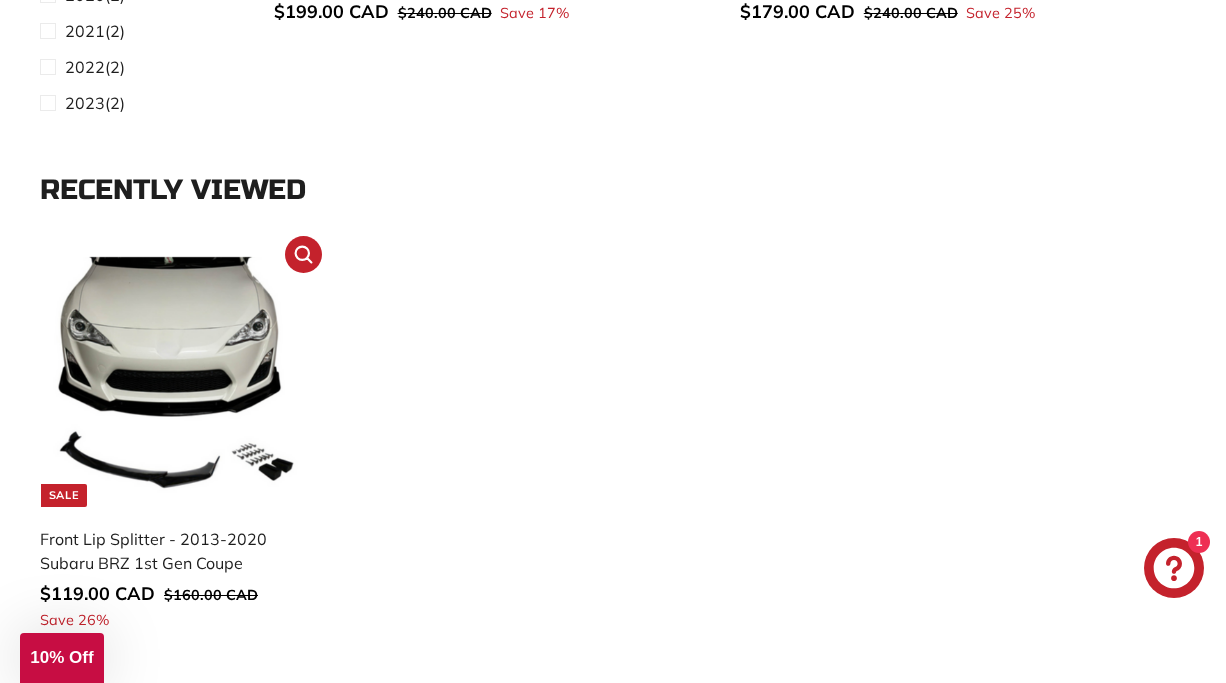 click at bounding box center (176, 382) 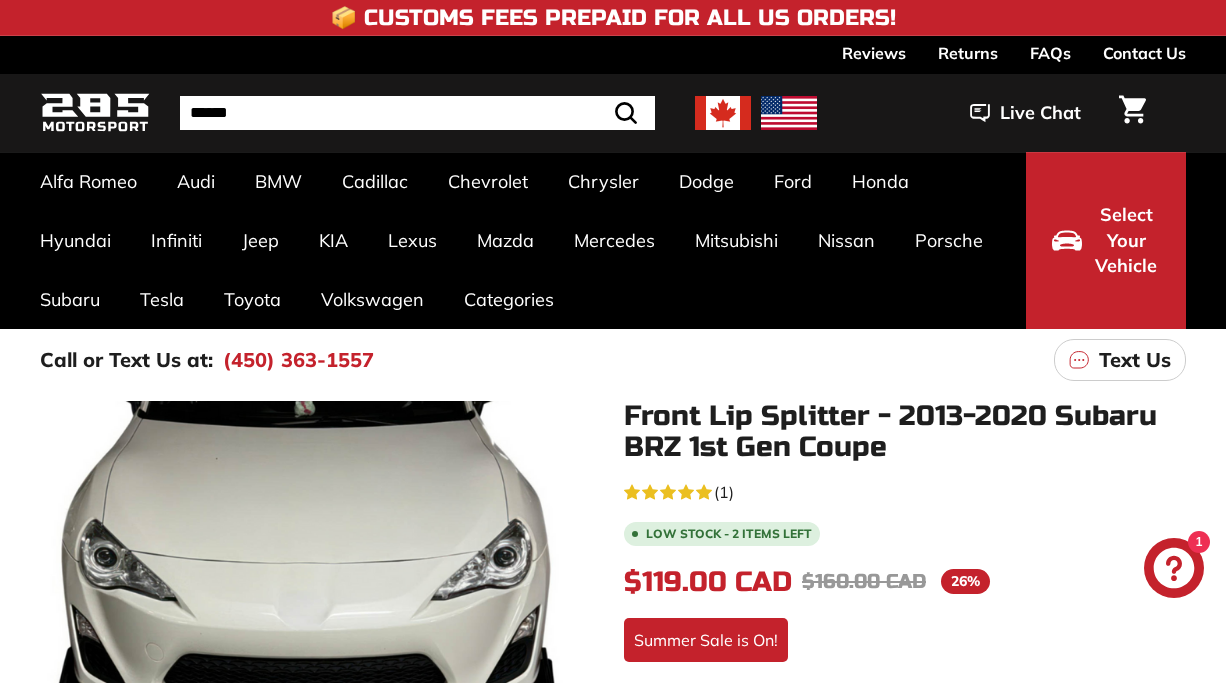 scroll, scrollTop: 0, scrollLeft: 0, axis: both 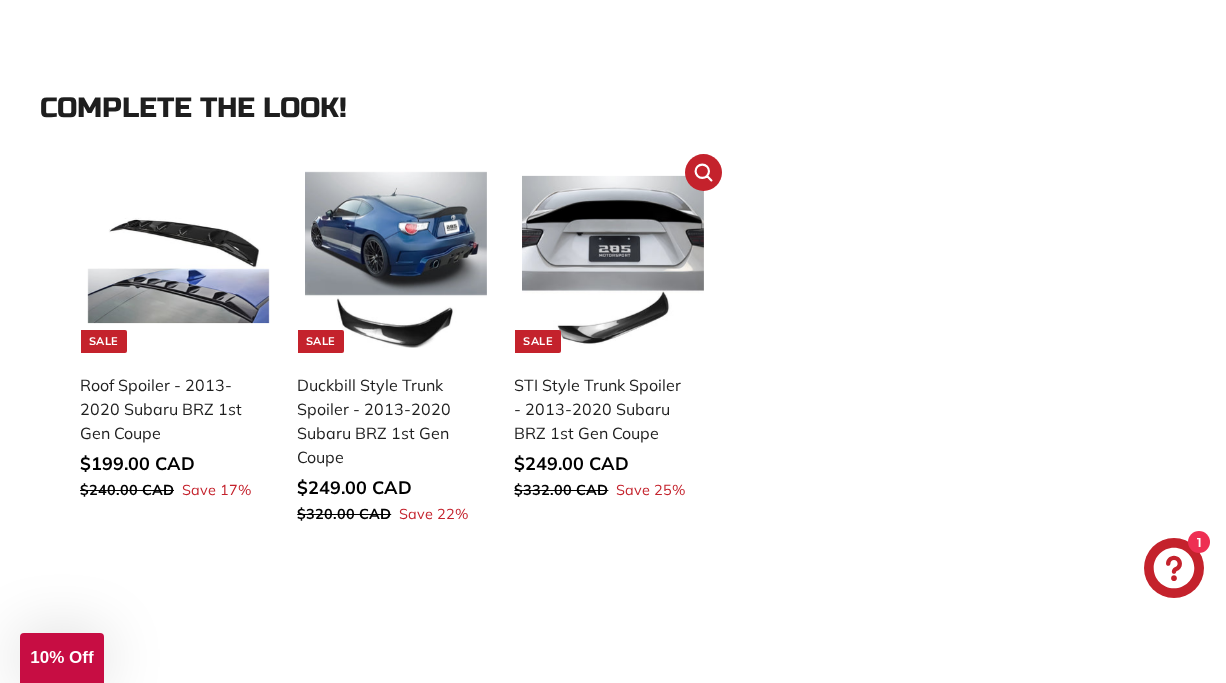 click at bounding box center (612, 262) 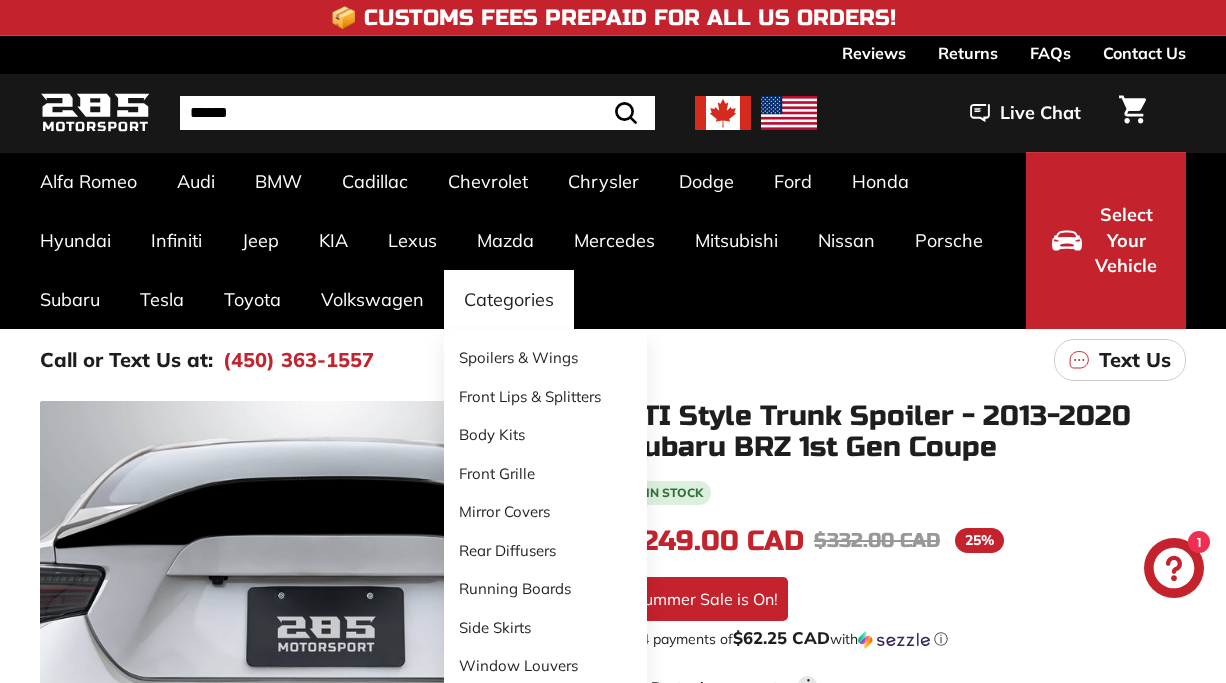 scroll, scrollTop: 0, scrollLeft: 0, axis: both 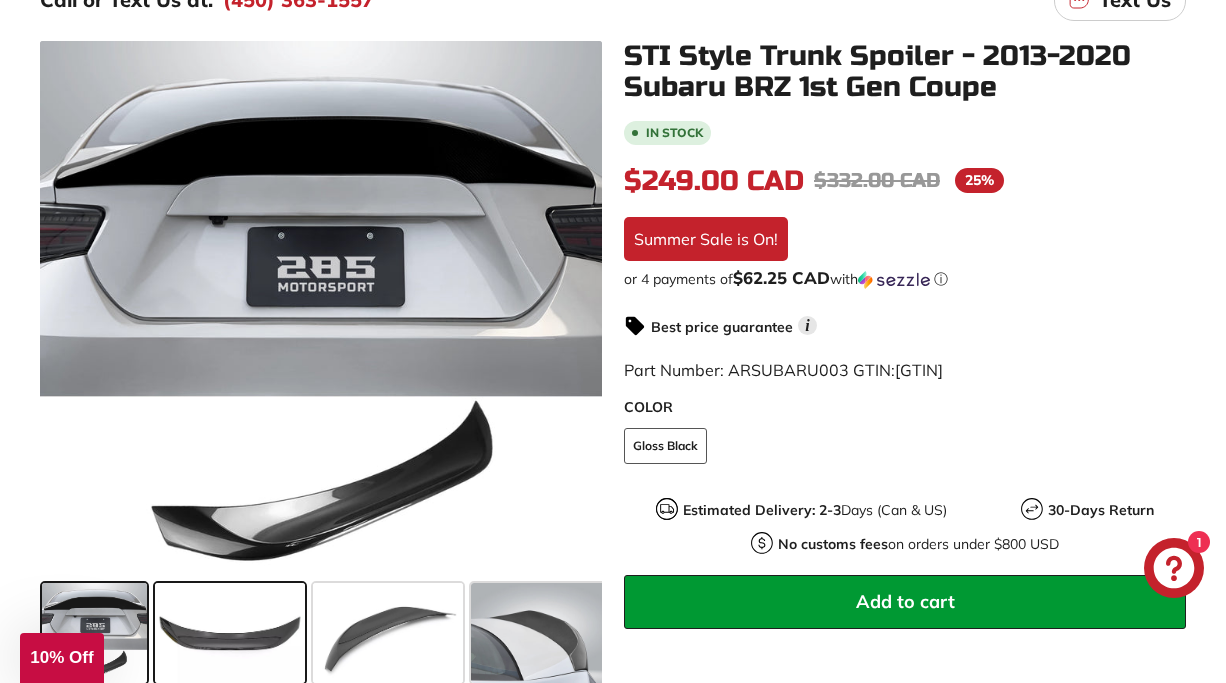 click at bounding box center (230, 633) 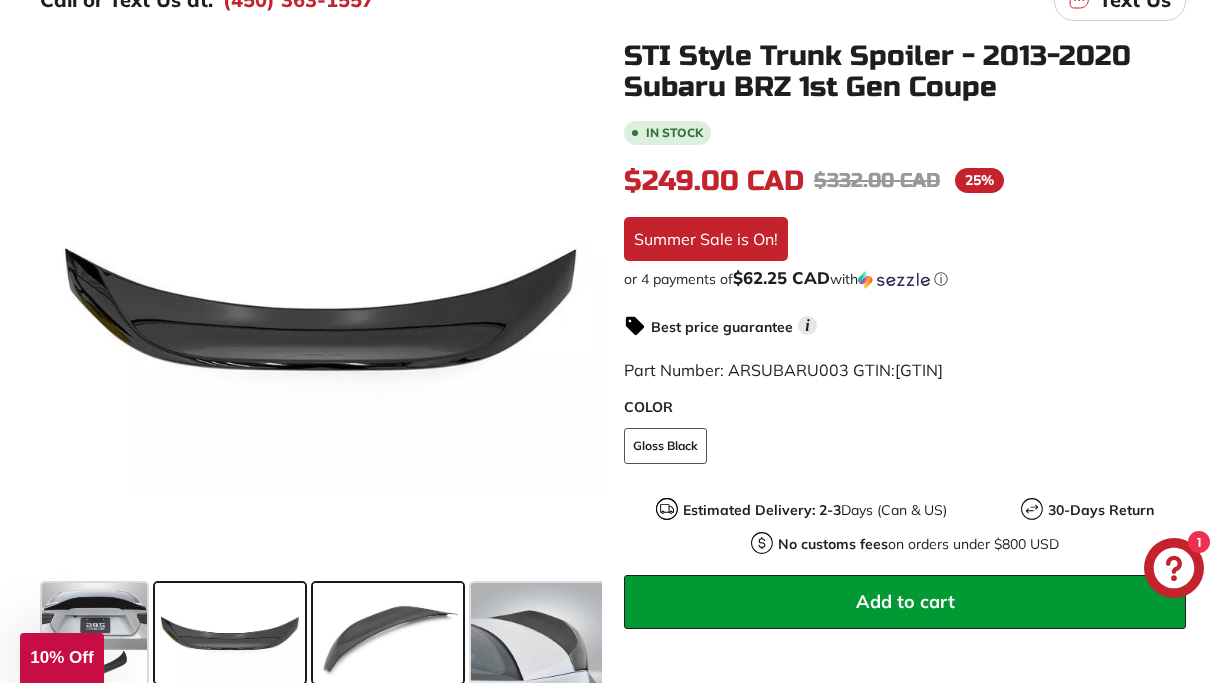 click at bounding box center (388, 633) 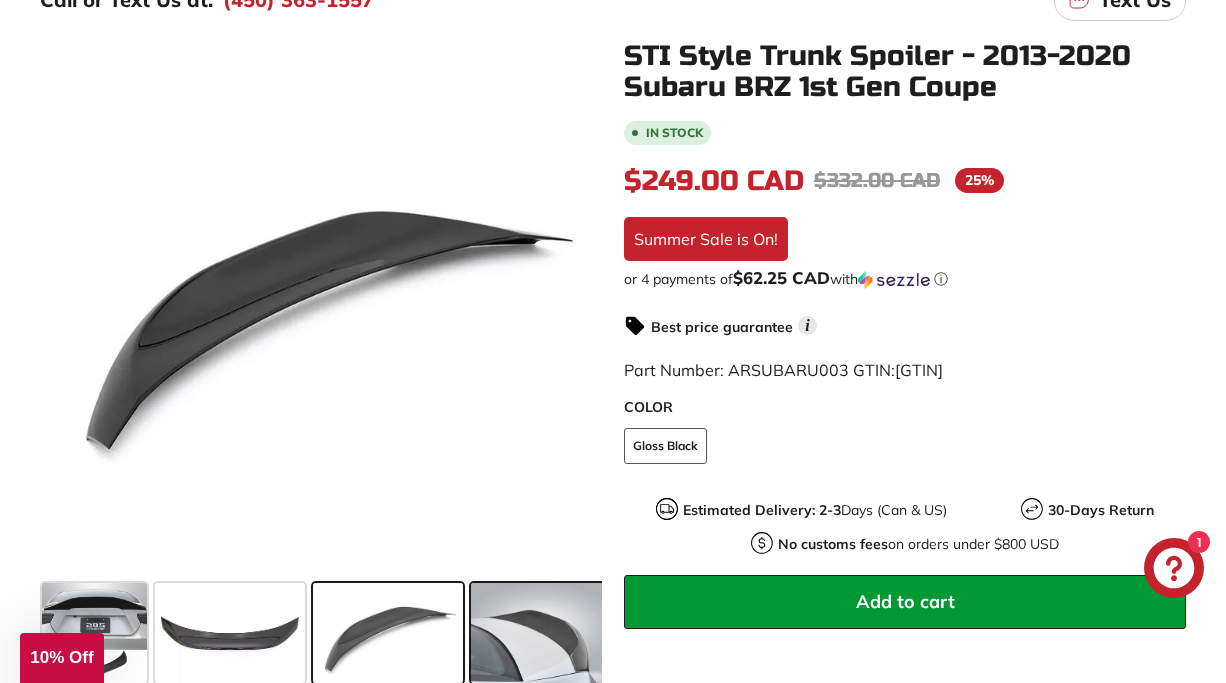 click at bounding box center [537, 633] 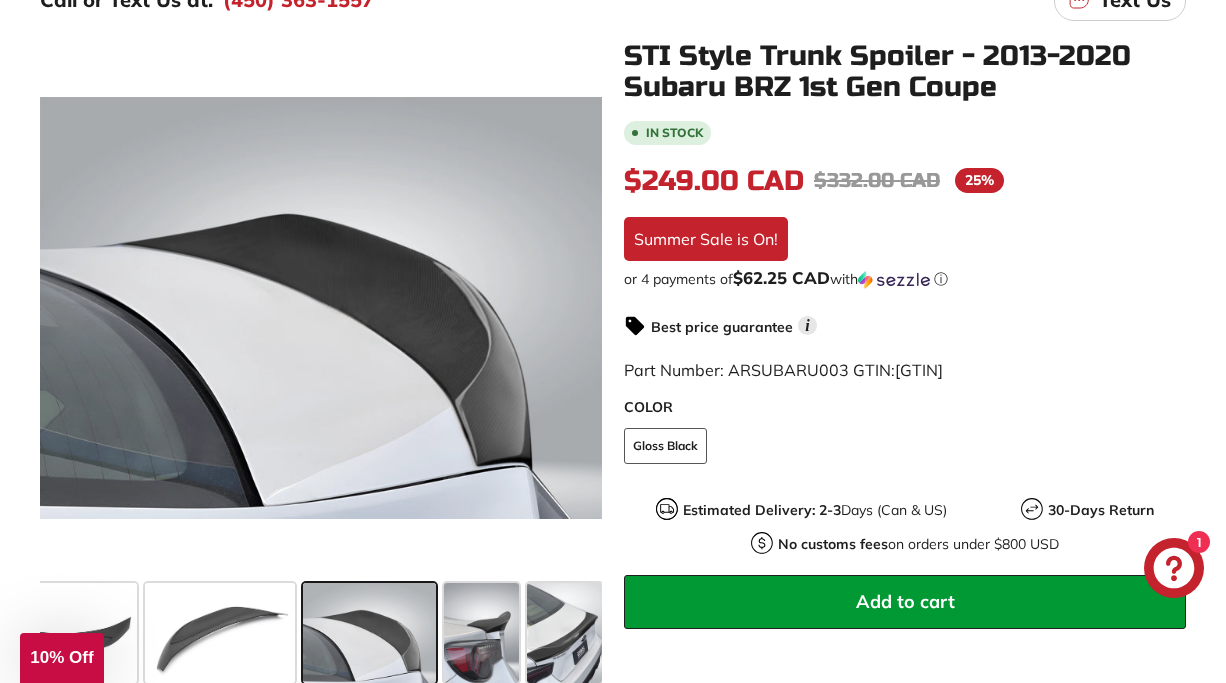 scroll, scrollTop: 0, scrollLeft: 216, axis: horizontal 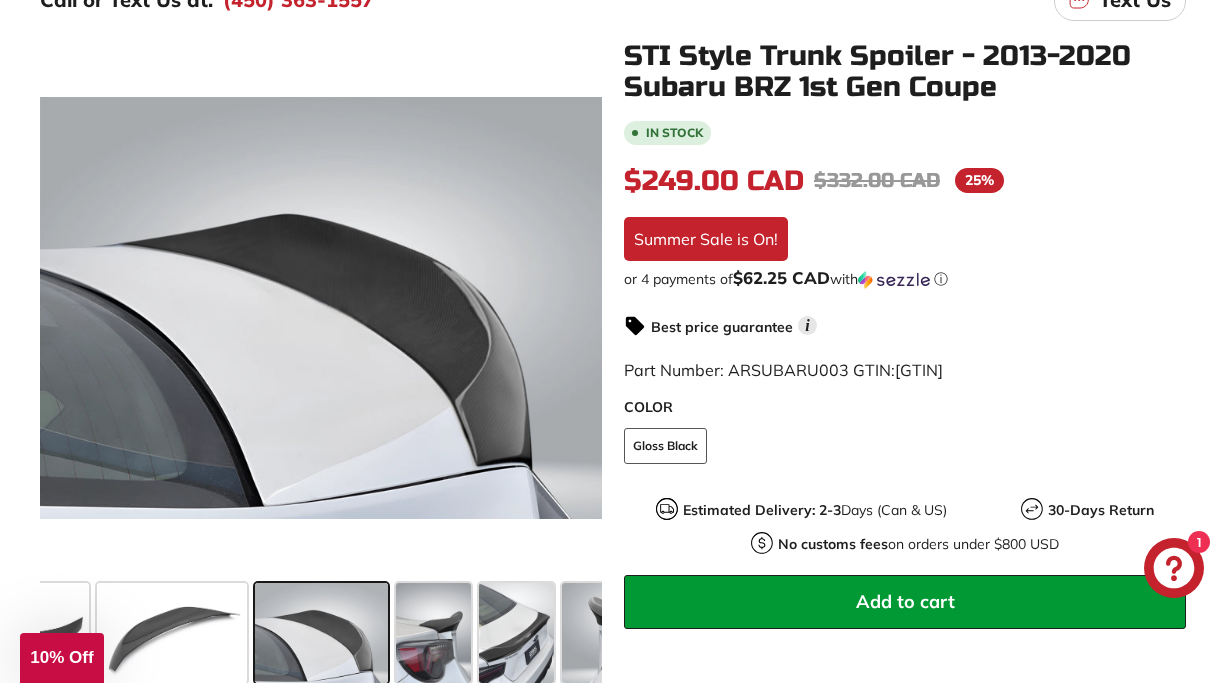 click at bounding box center (516, 633) 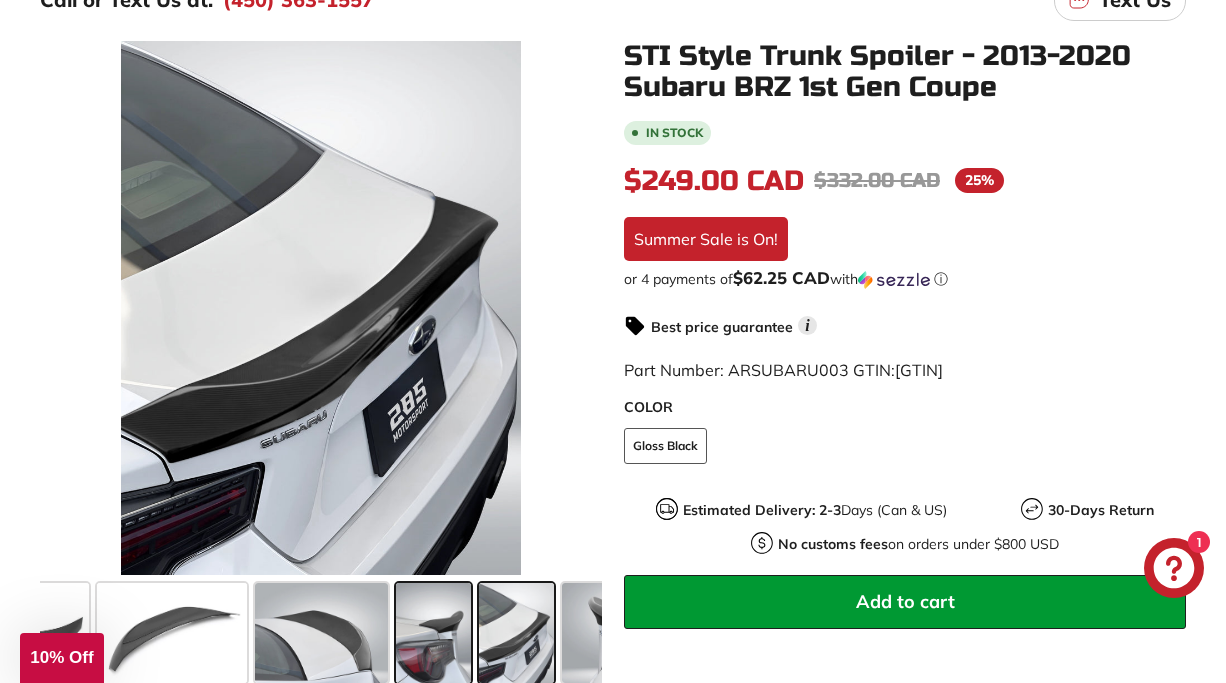 click at bounding box center (433, 633) 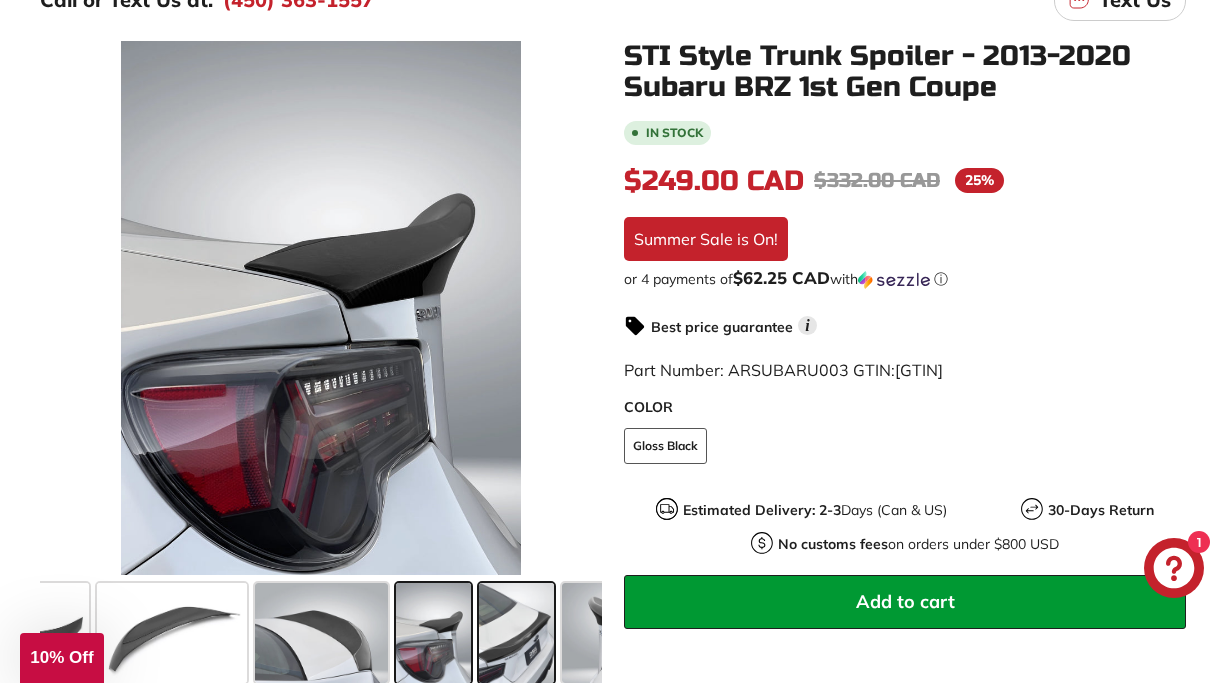 click at bounding box center (516, 633) 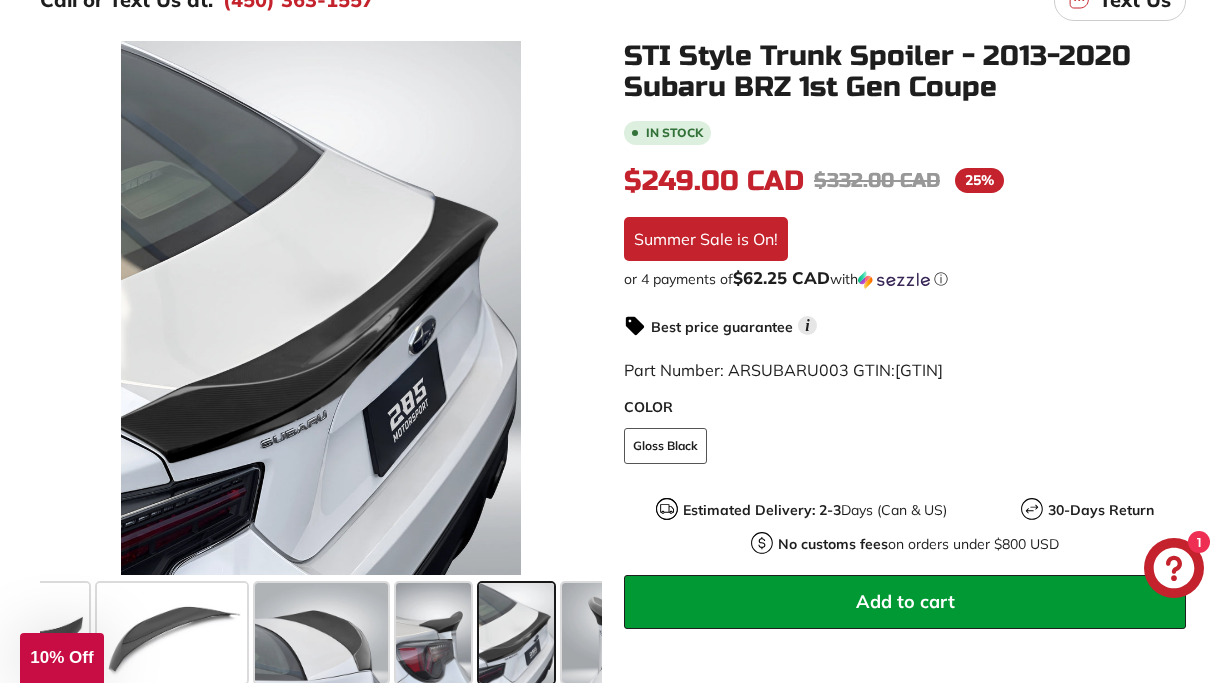 click at bounding box center [516, 633] 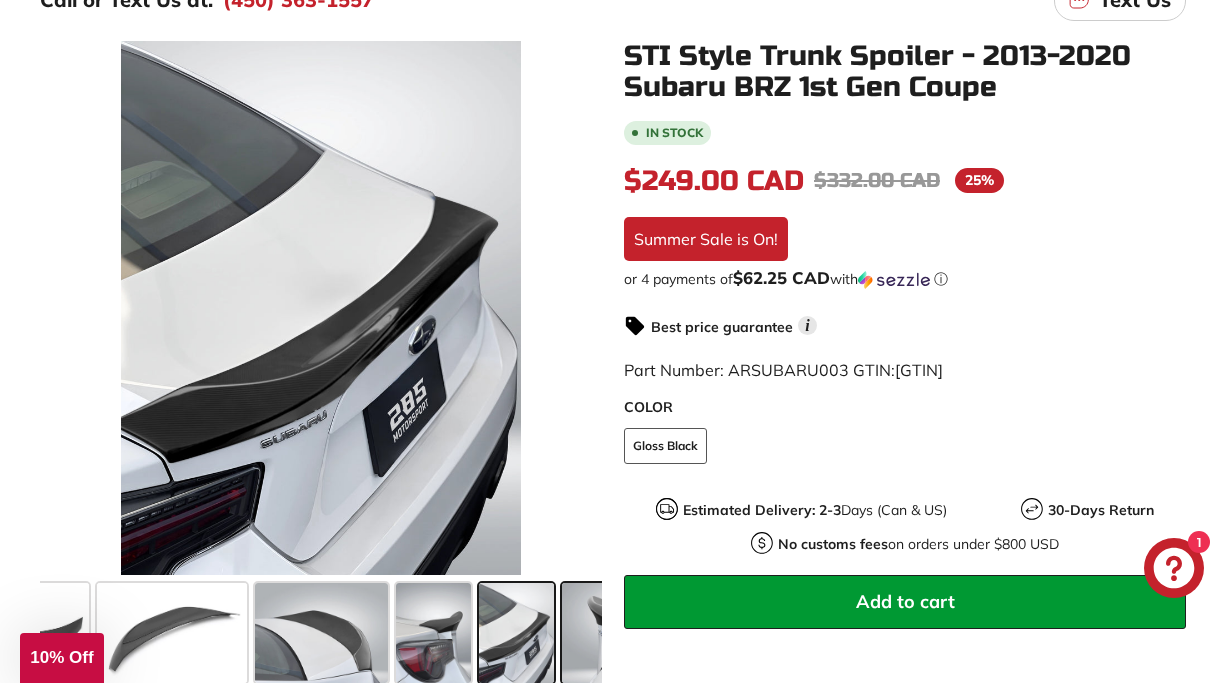 click at bounding box center [628, 633] 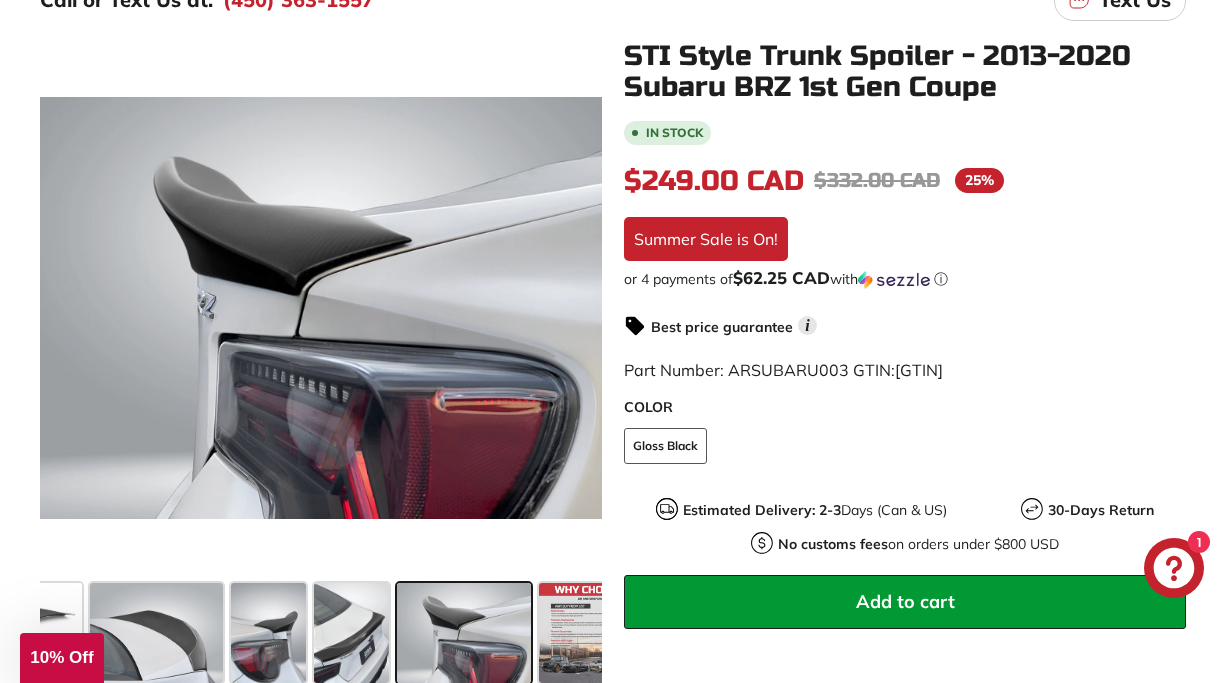 scroll, scrollTop: 0, scrollLeft: 422, axis: horizontal 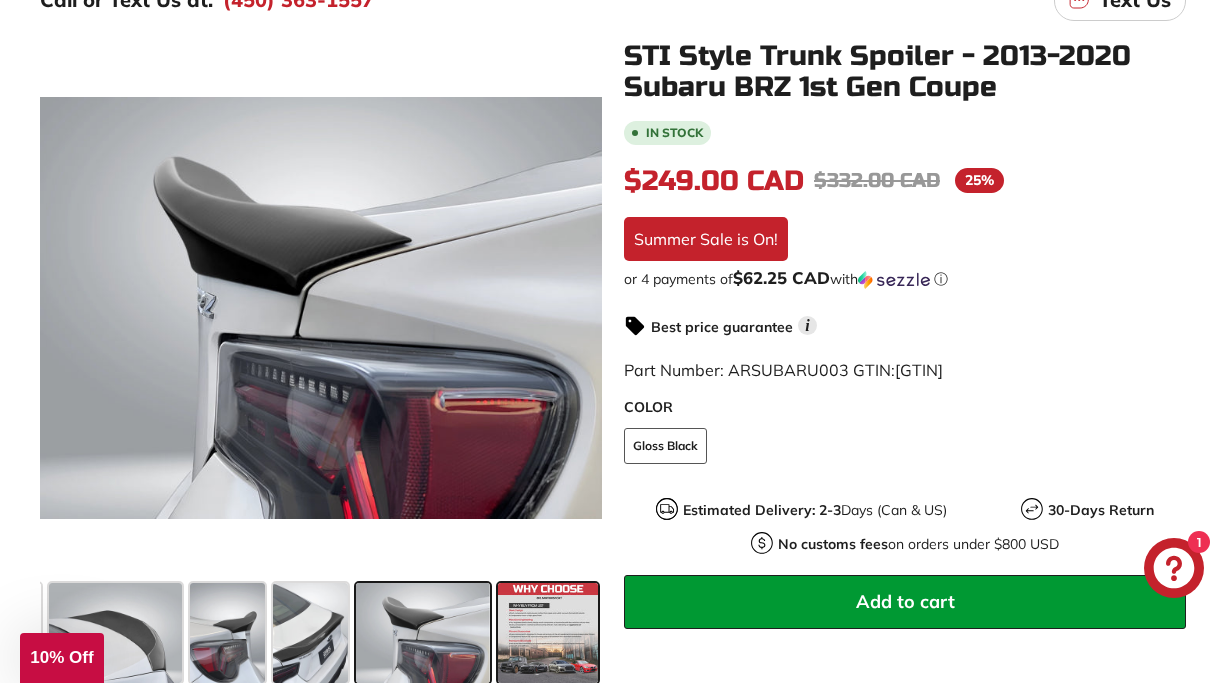 click at bounding box center [548, 633] 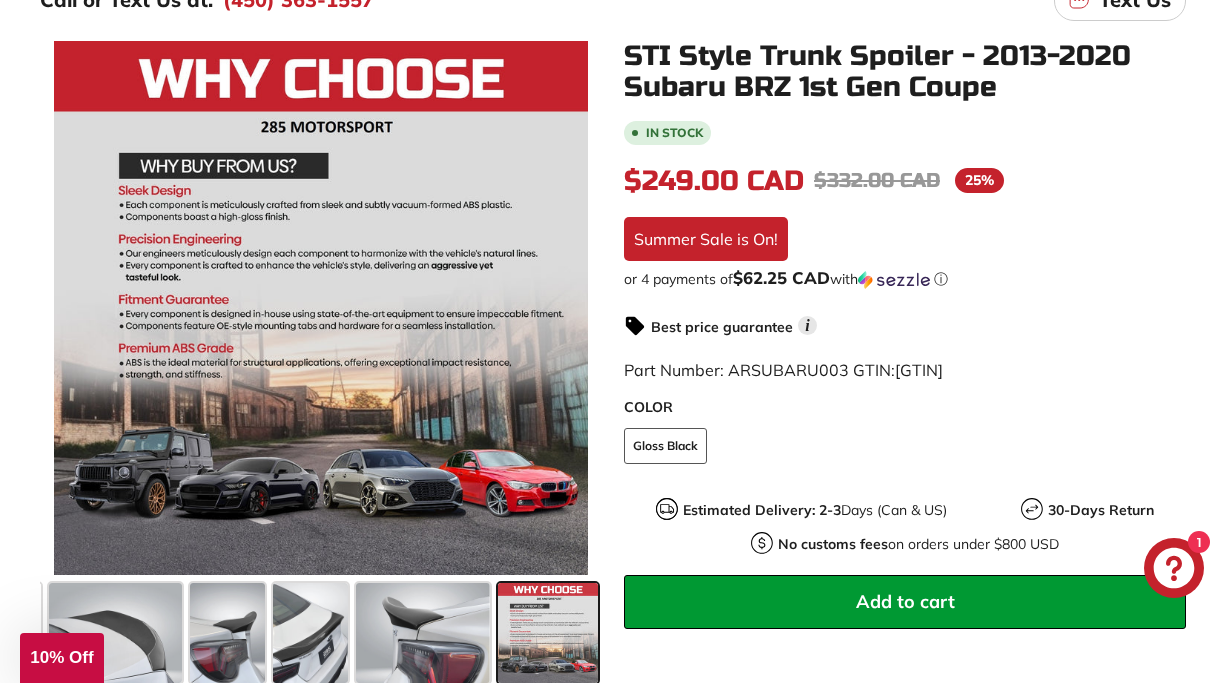 click on "Add to cart" at bounding box center (905, 602) 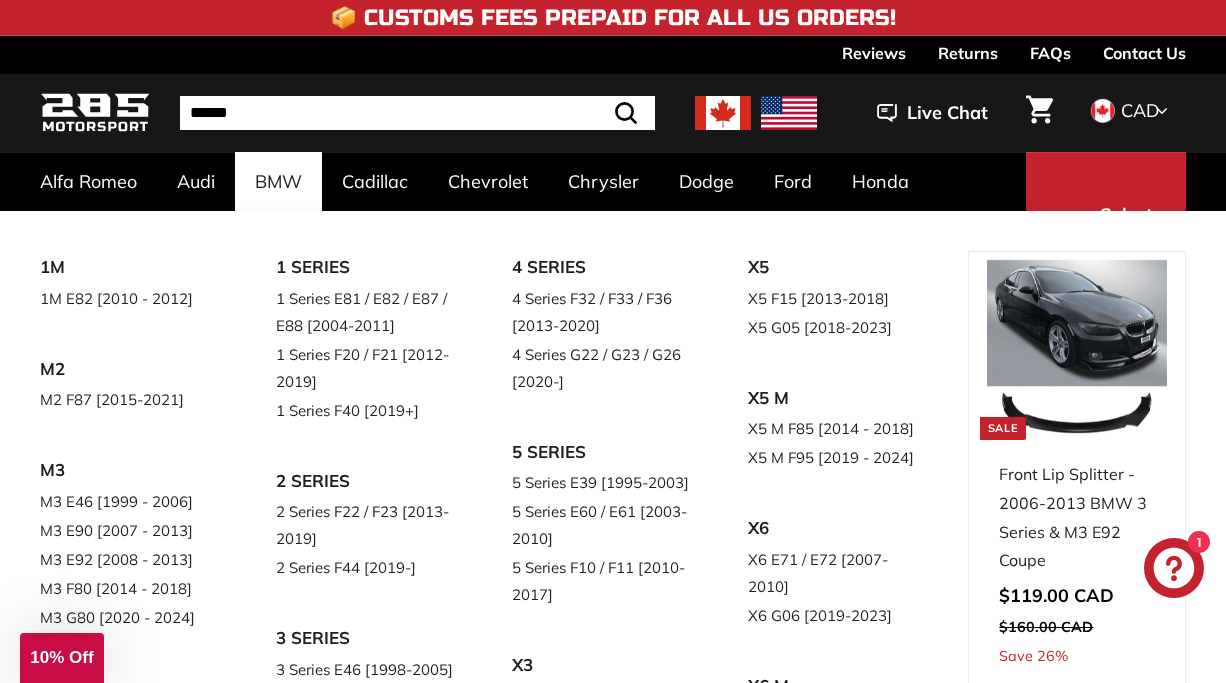 scroll, scrollTop: 40, scrollLeft: 0, axis: vertical 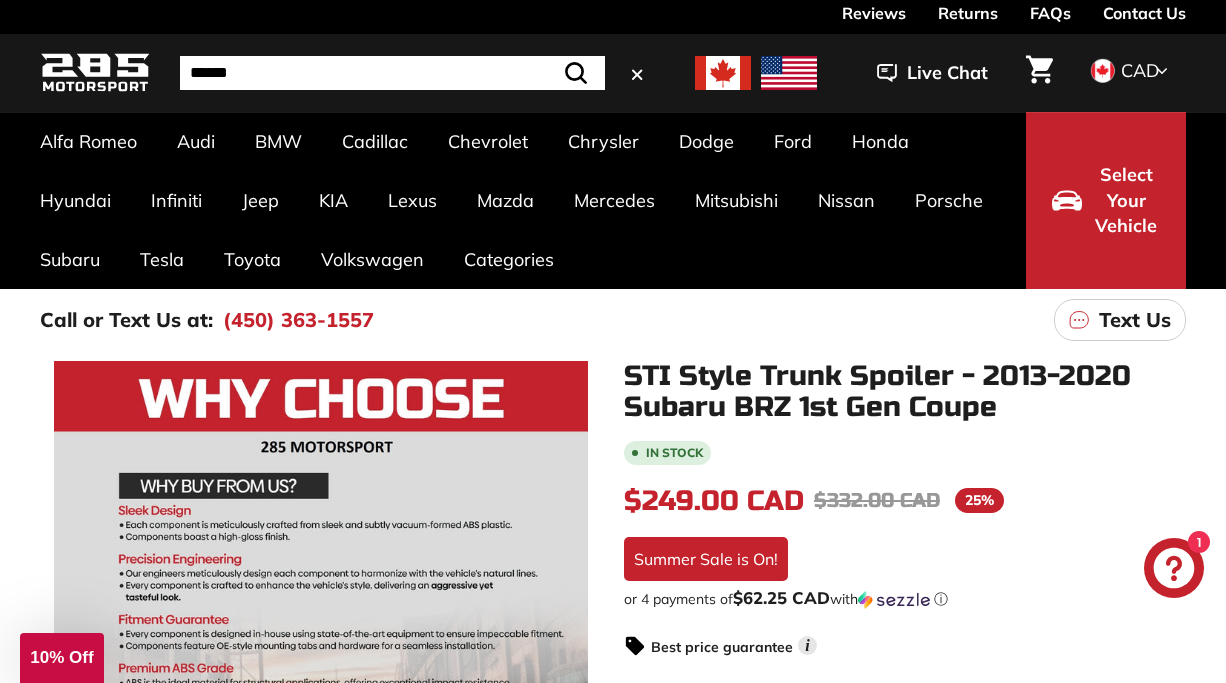 click at bounding box center [392, 73] 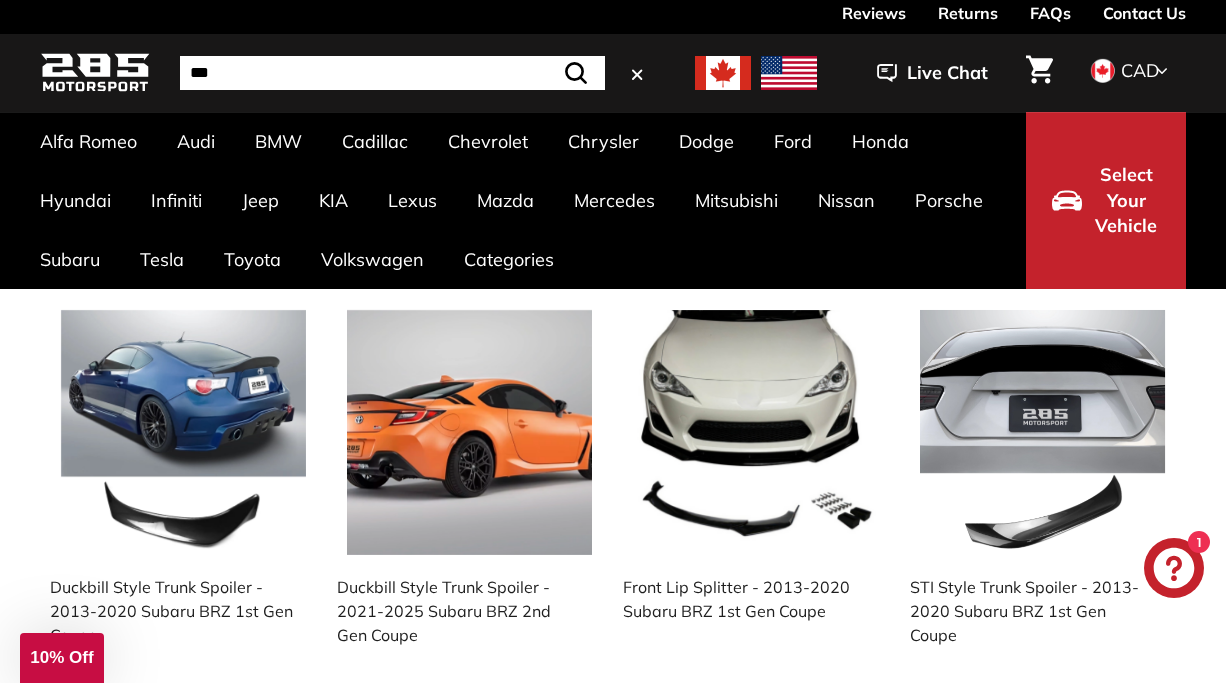type on "***" 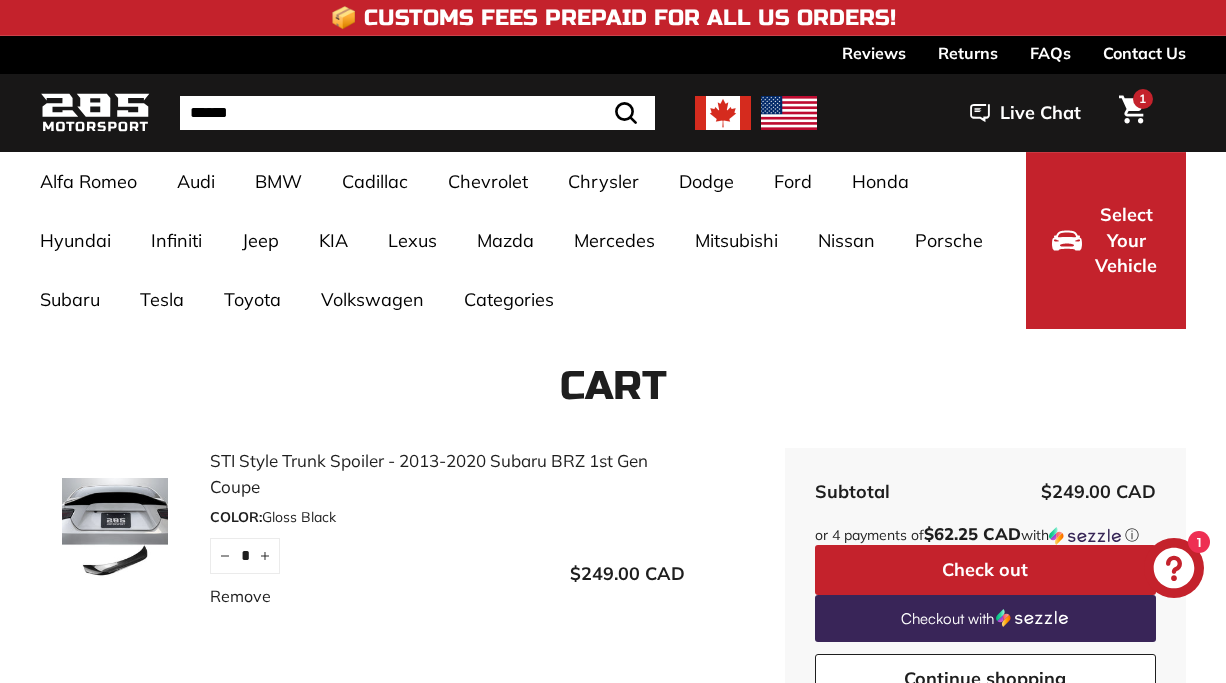 scroll, scrollTop: 0, scrollLeft: 0, axis: both 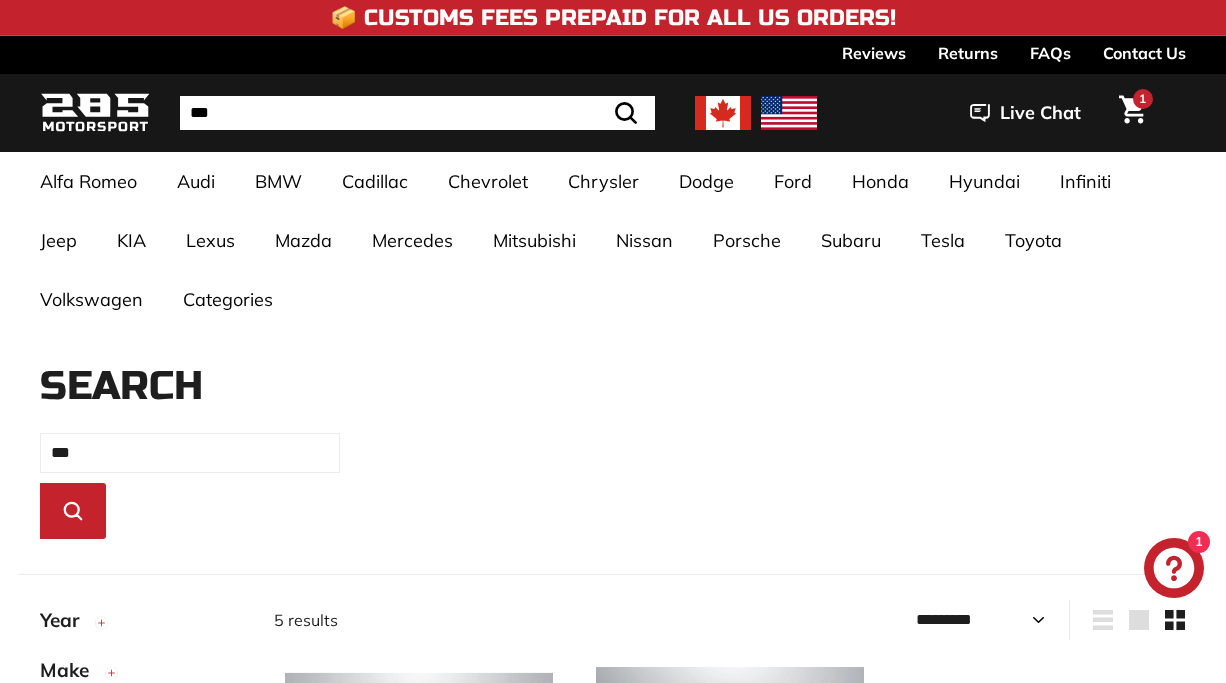 select on "*********" 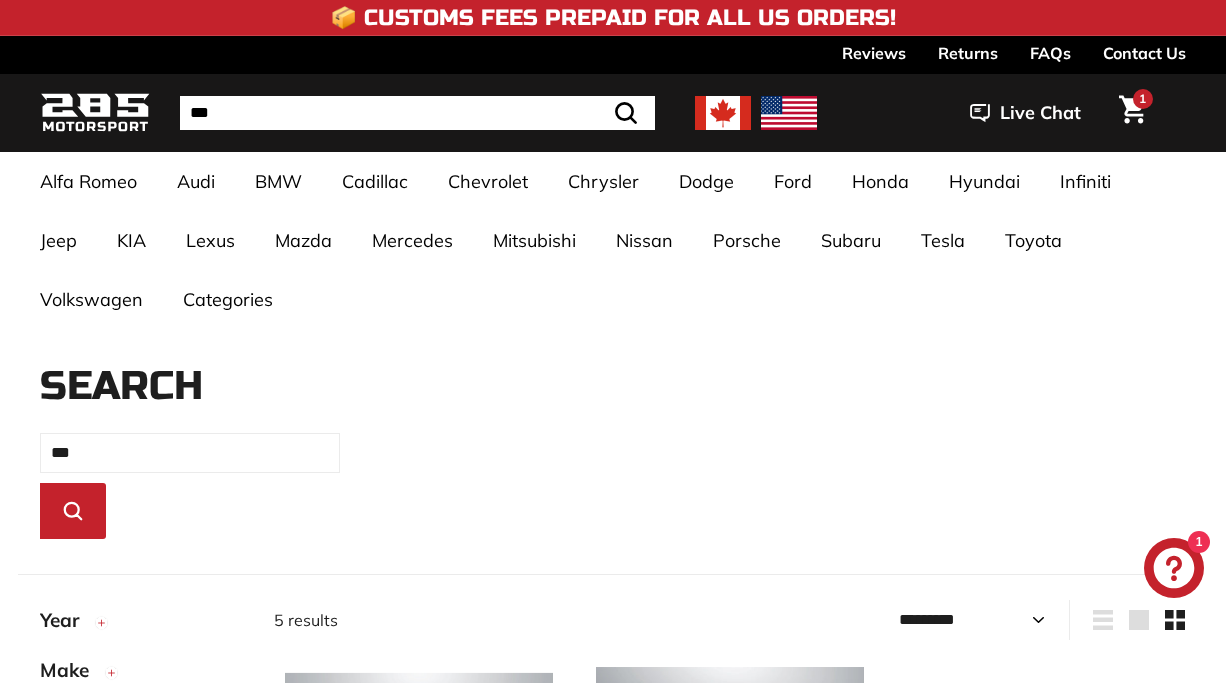 scroll, scrollTop: 0, scrollLeft: 0, axis: both 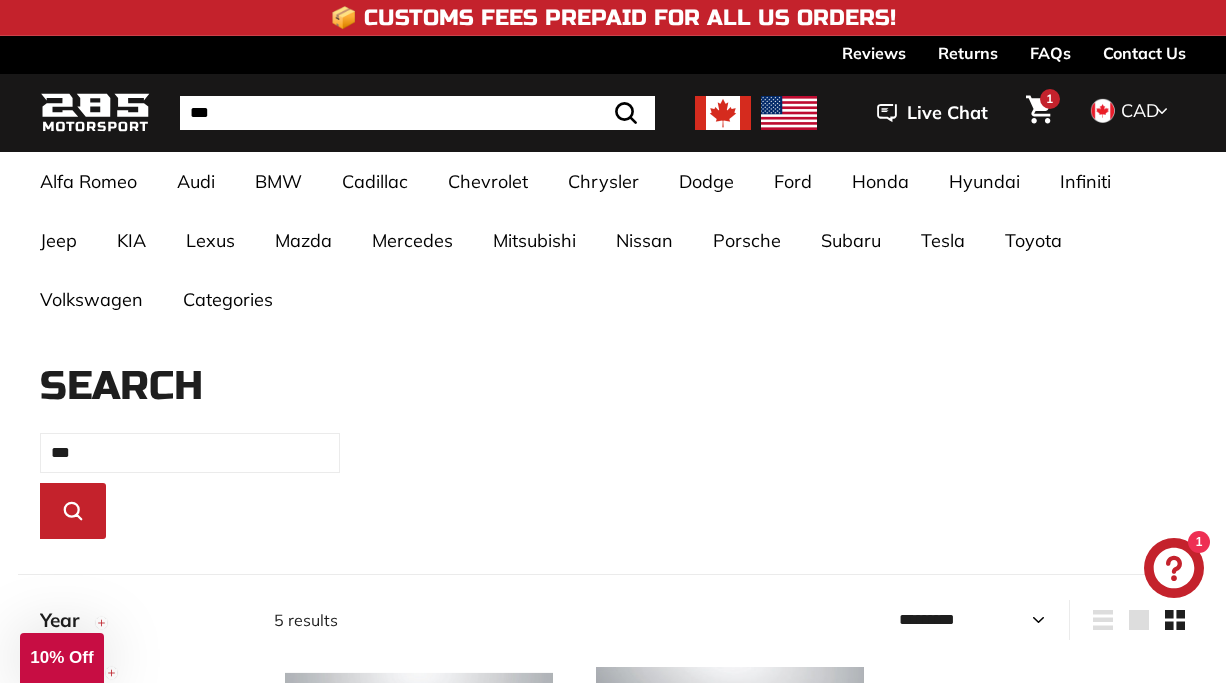 click on "1" at bounding box center (1039, 113) 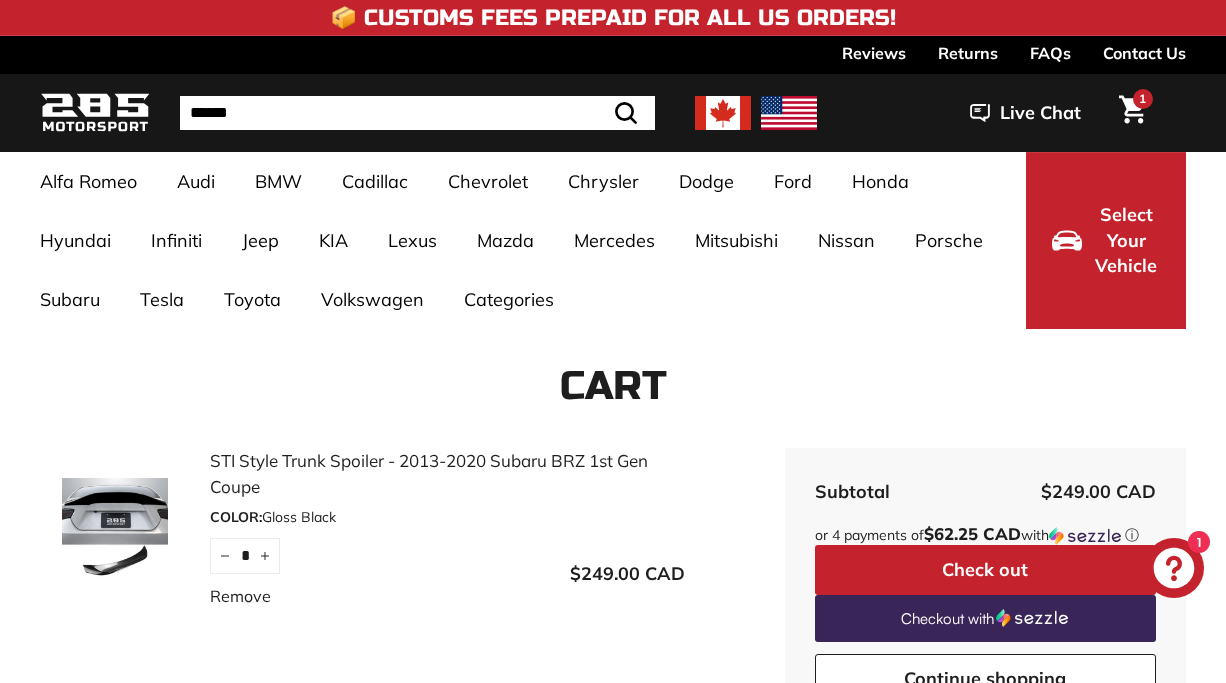 scroll, scrollTop: 0, scrollLeft: 0, axis: both 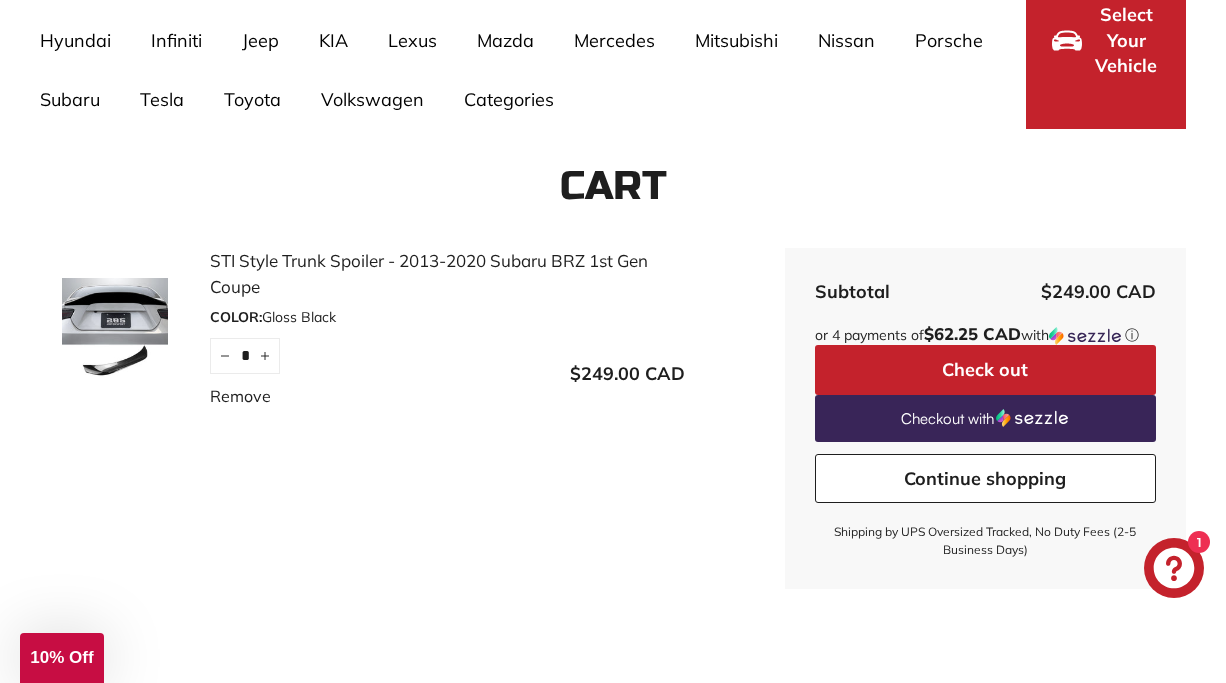 click on "Select Your Vehicle" at bounding box center (1106, 40) 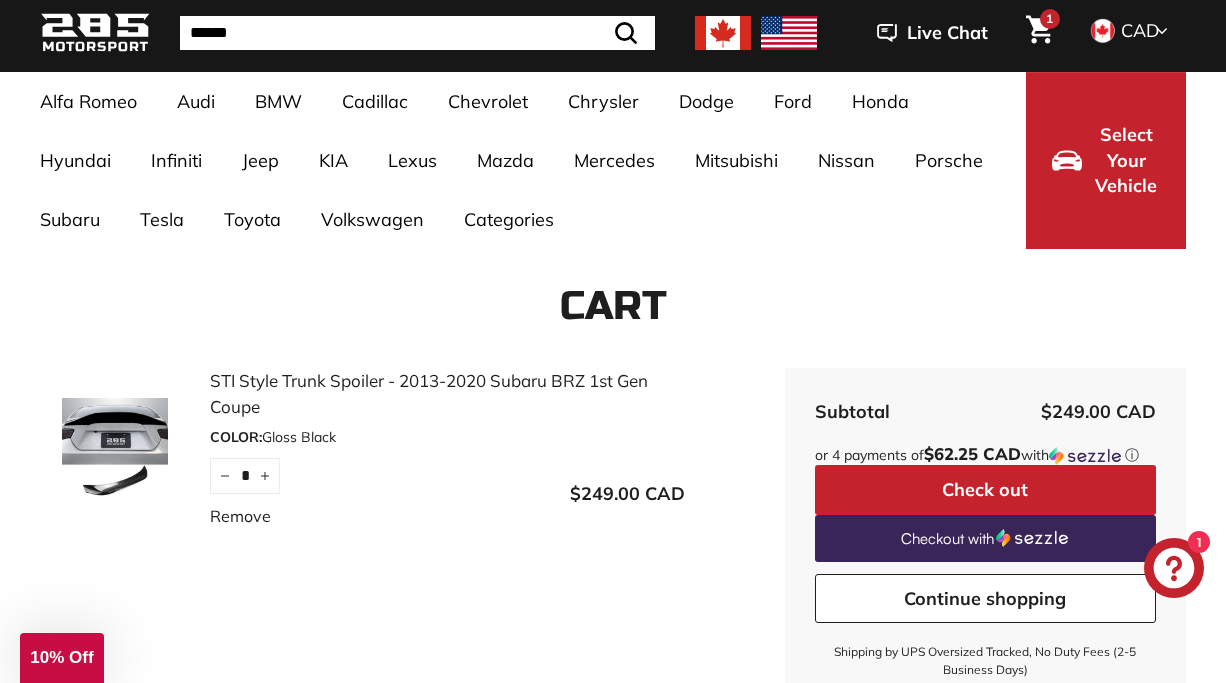 scroll, scrollTop: 0, scrollLeft: 0, axis: both 